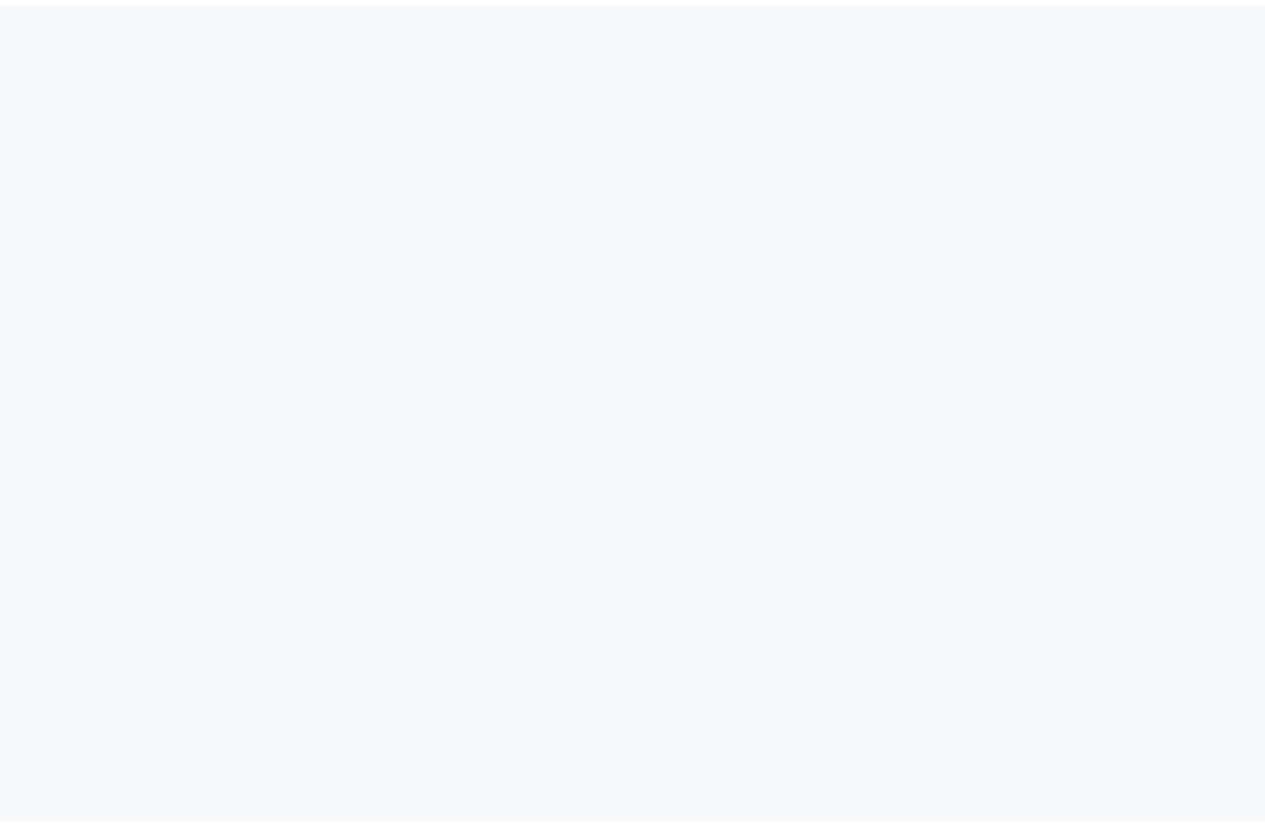scroll, scrollTop: 0, scrollLeft: 0, axis: both 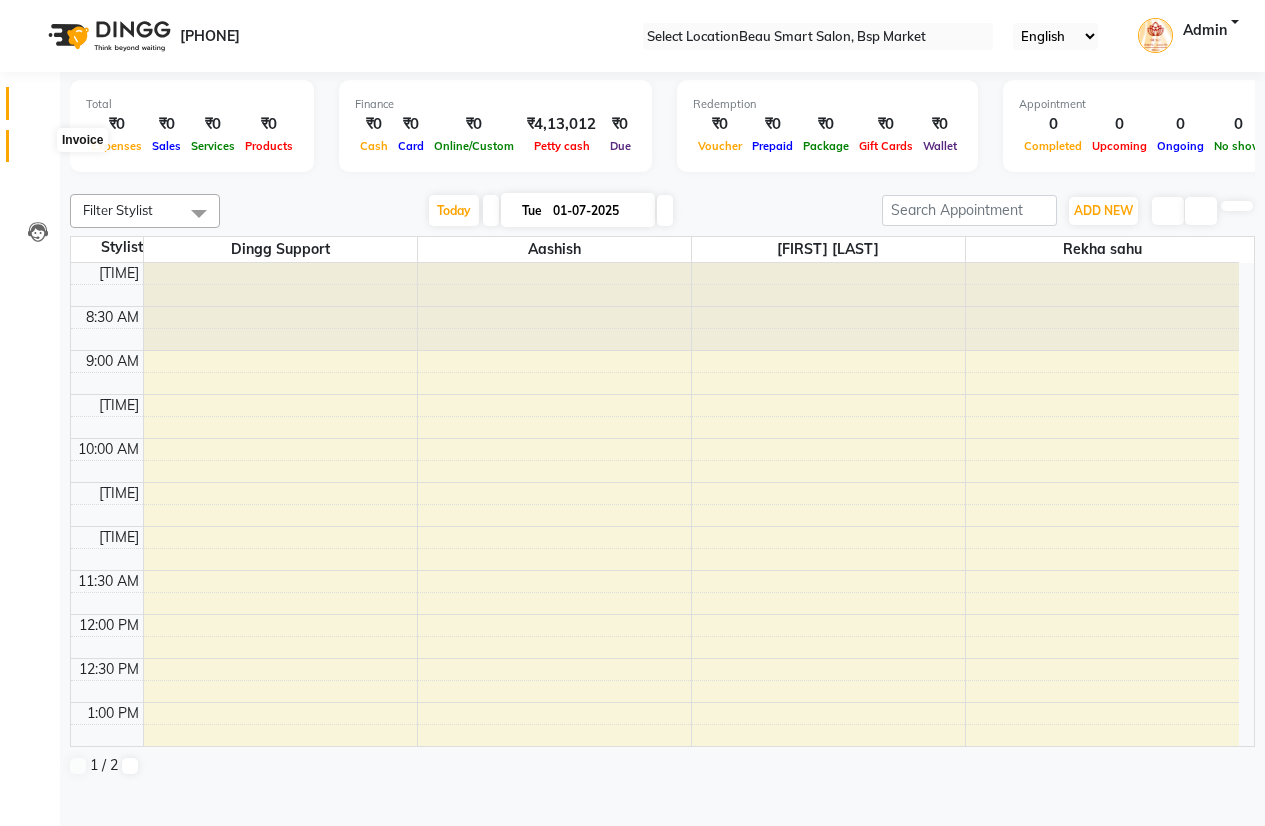 click at bounding box center (38, 151) 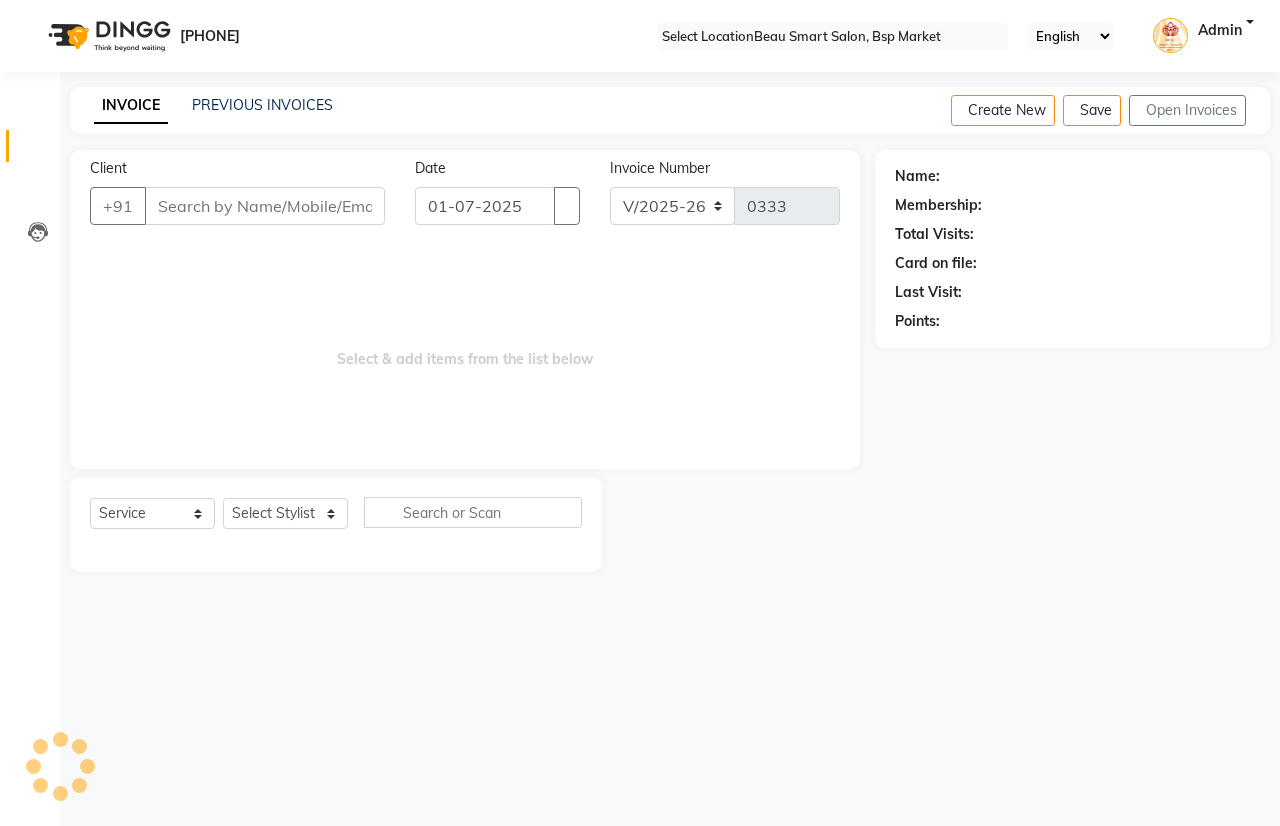 click at bounding box center (38, 151) 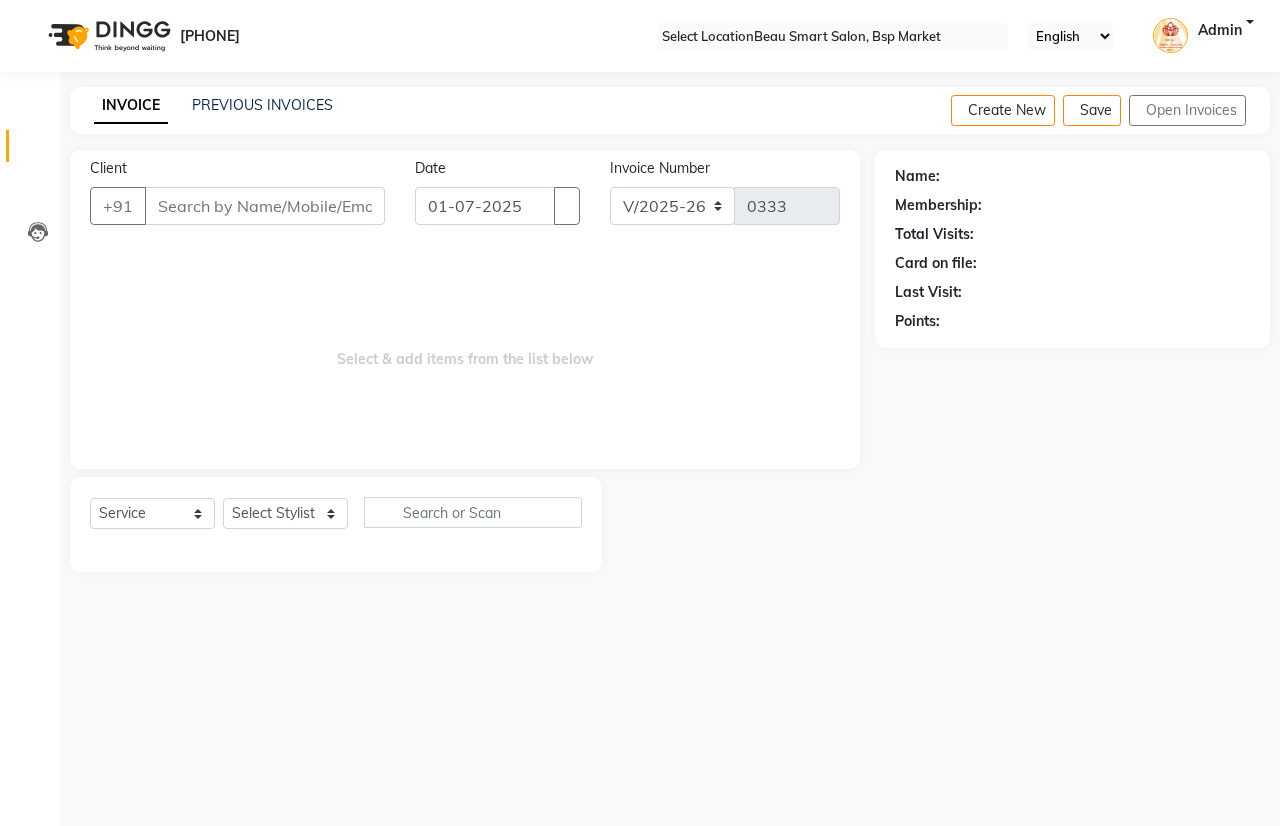 click on "Client" at bounding box center (265, 206) 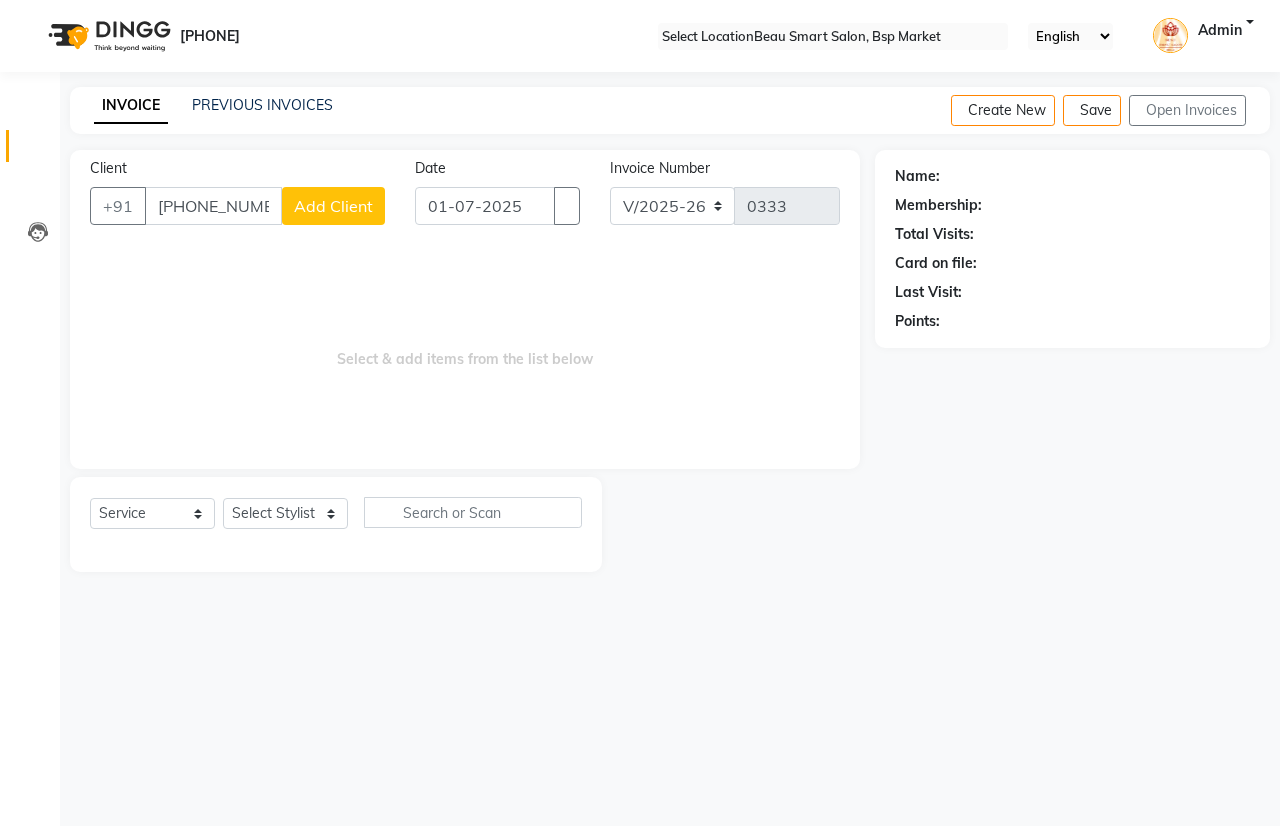 type on "[PHONE_NUMBER]" 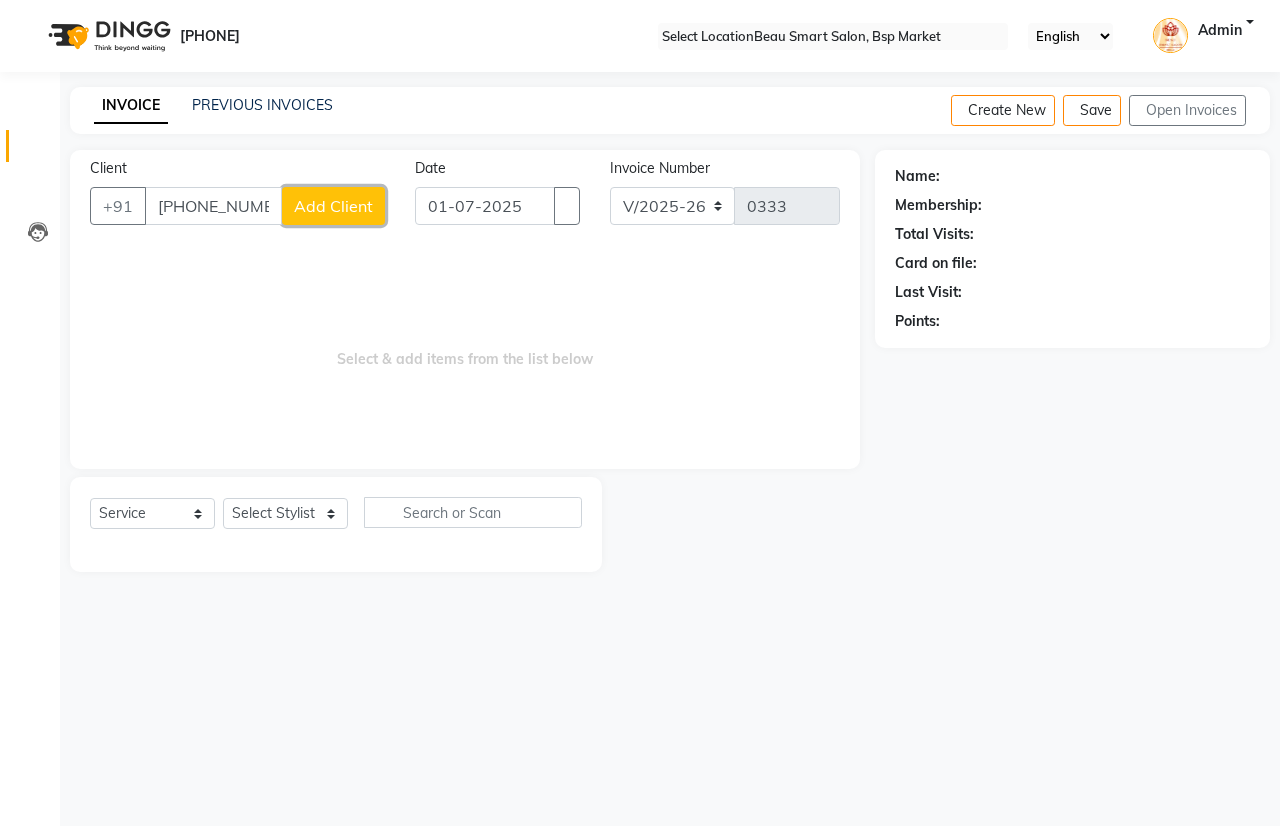 click on "Add Client" at bounding box center [333, 206] 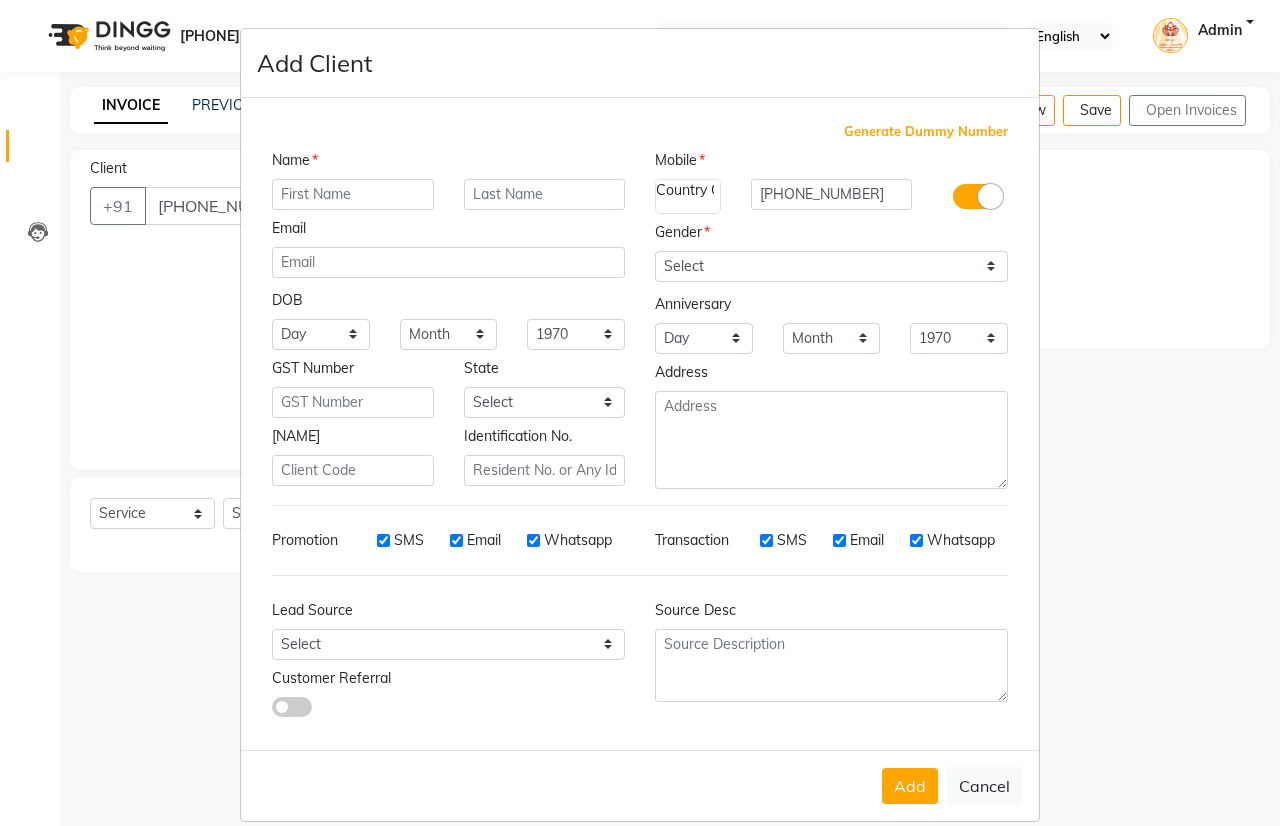 drag, startPoint x: 275, startPoint y: 185, endPoint x: 271, endPoint y: 197, distance: 12.649111 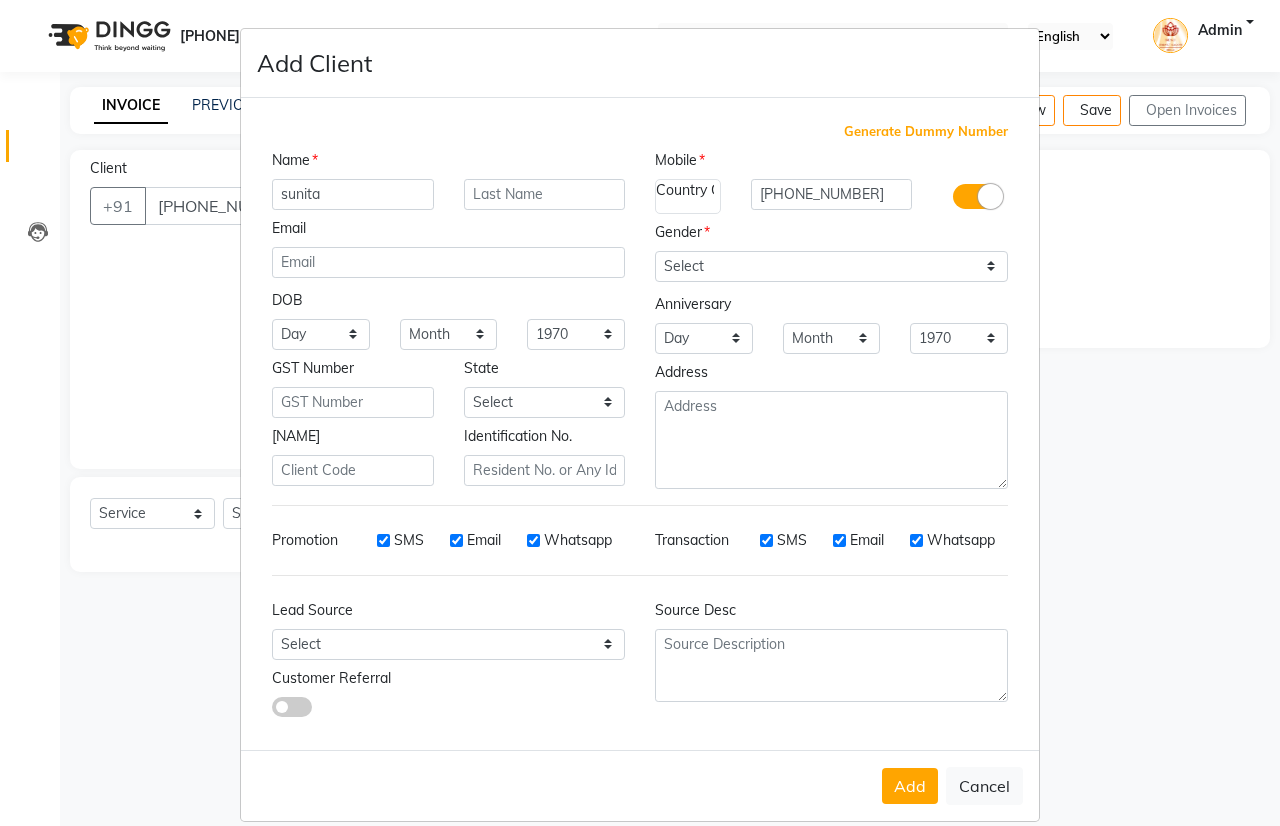 type on "sunita" 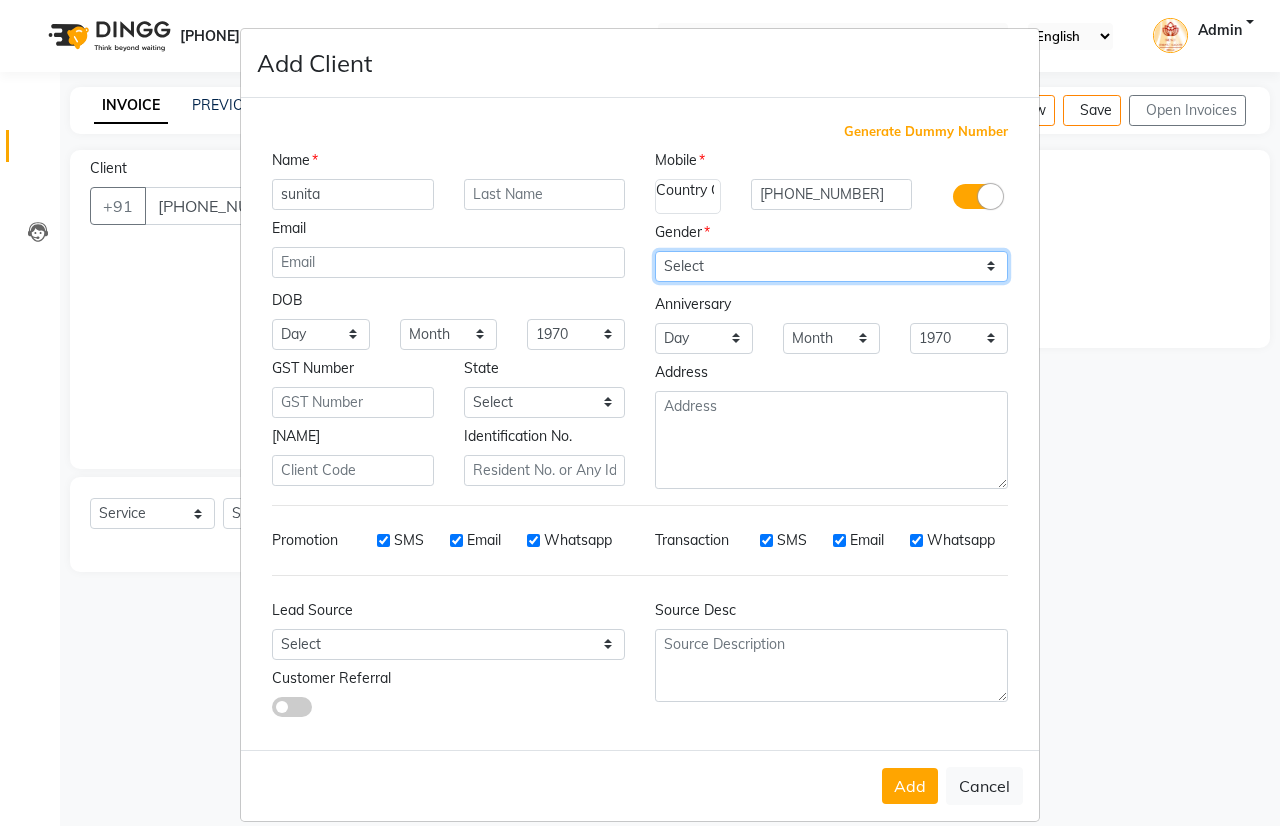 click on "Select Male Female Other Prefer Not To Say" at bounding box center (831, 266) 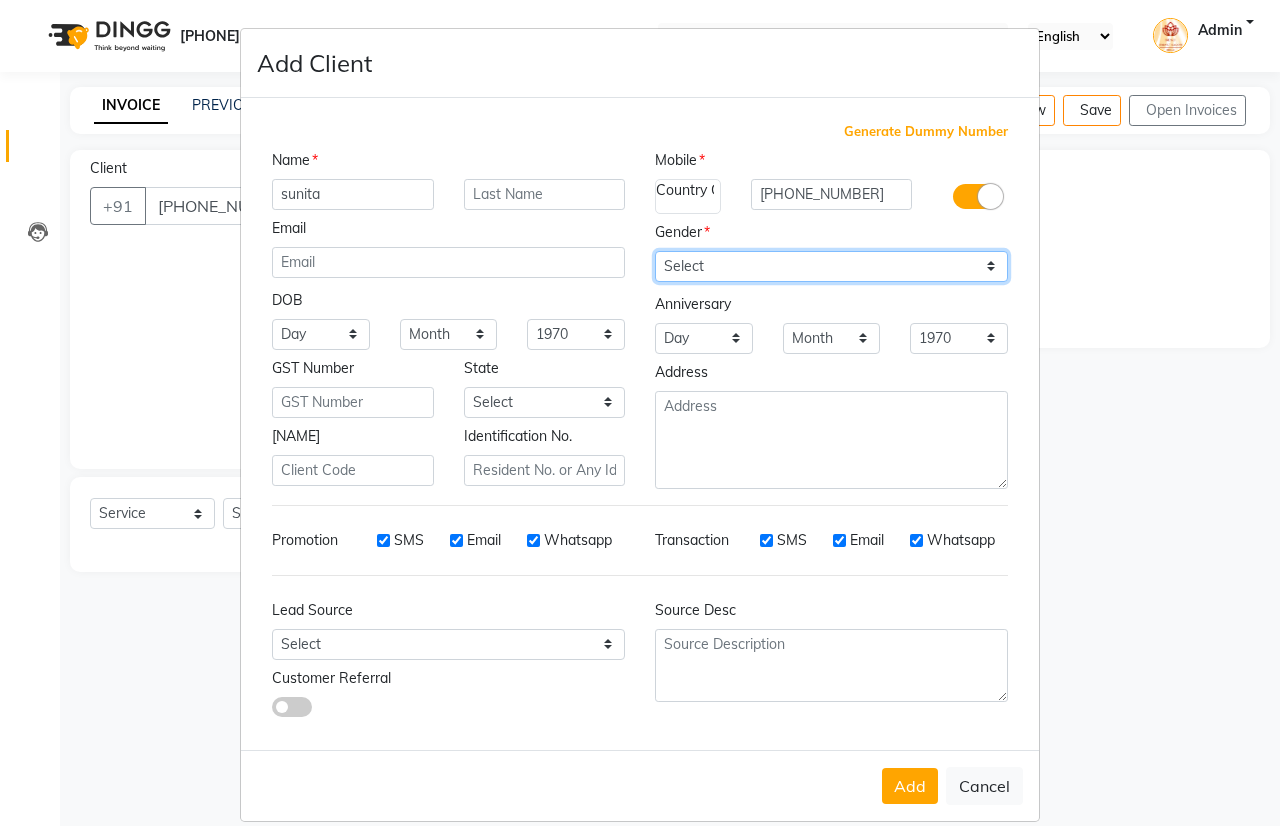 click on "Select Male Female Other Prefer Not To Say" at bounding box center [831, 266] 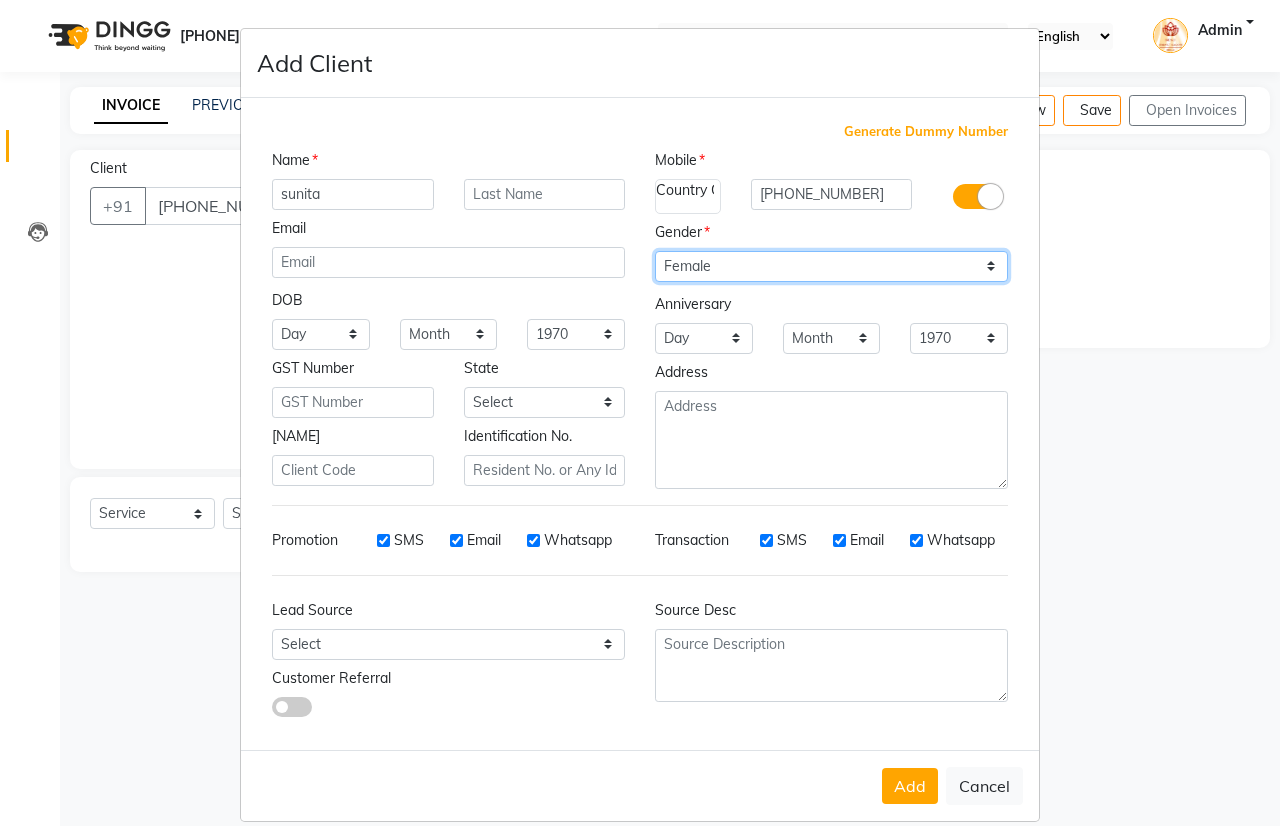 click on "Select Male Female Other Prefer Not To Say" at bounding box center (831, 266) 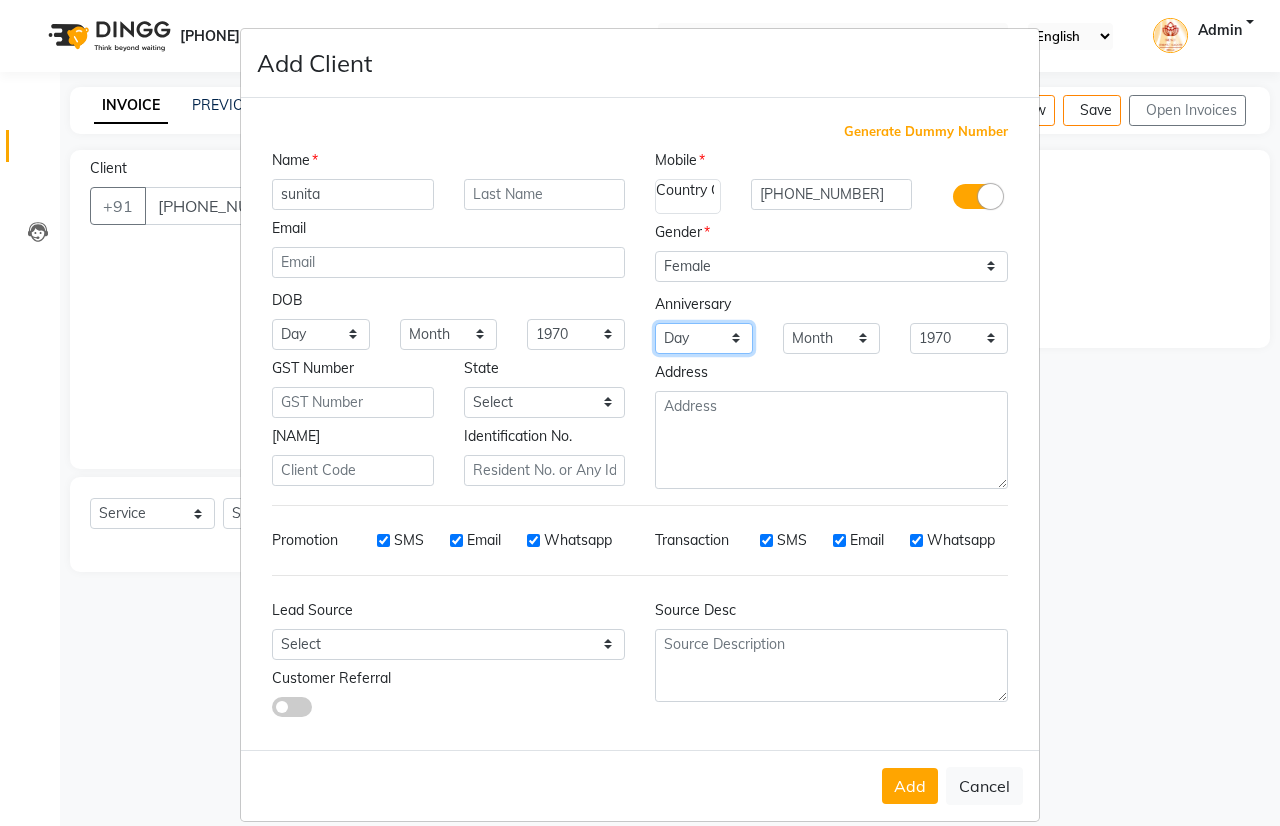 click on "Day 01 02 03 04 05 06 07 08 09 10 11 12 13 14 15 16 17 18 19 20 21 22 23 24 25 26 27 28 29 30 31" at bounding box center (321, 334) 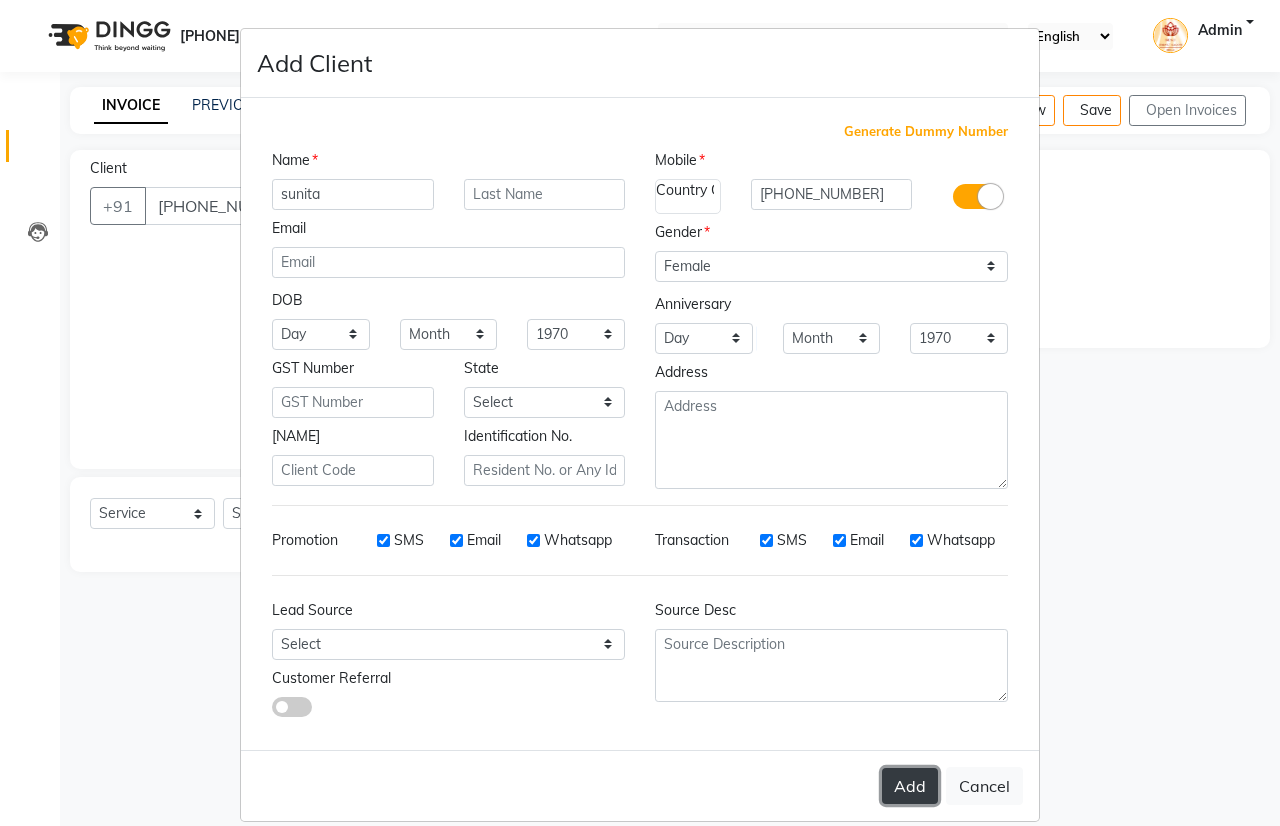 click on "Add" at bounding box center (910, 786) 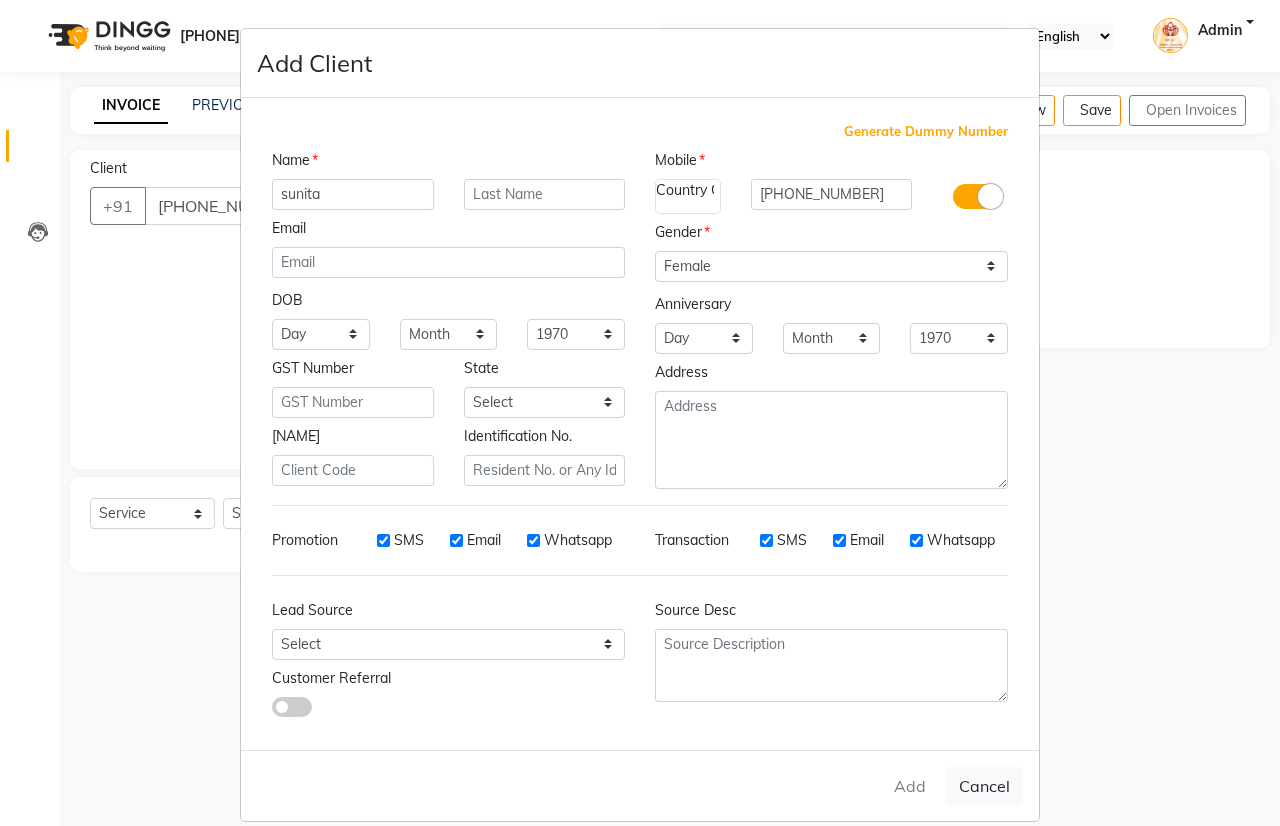 click on "Add   Cancel" at bounding box center (640, 785) 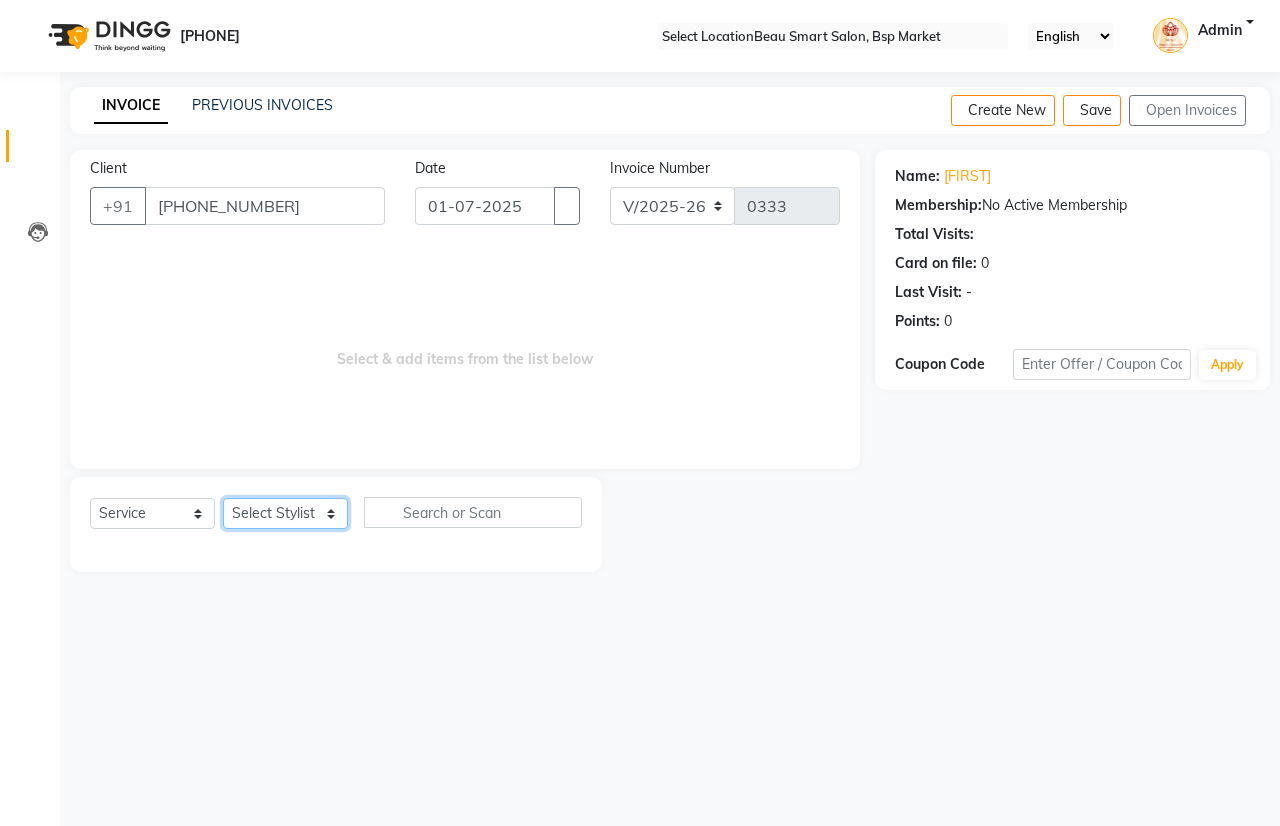 click on "Select Stylist [FIRST] [LAST] [FIRST] [LAST] [FIRST] [LAST] [FIRST] [LAST] [FIRST] [LAST] [FIRST] [LAST] [FIRST] [LAST]" at bounding box center [285, 513] 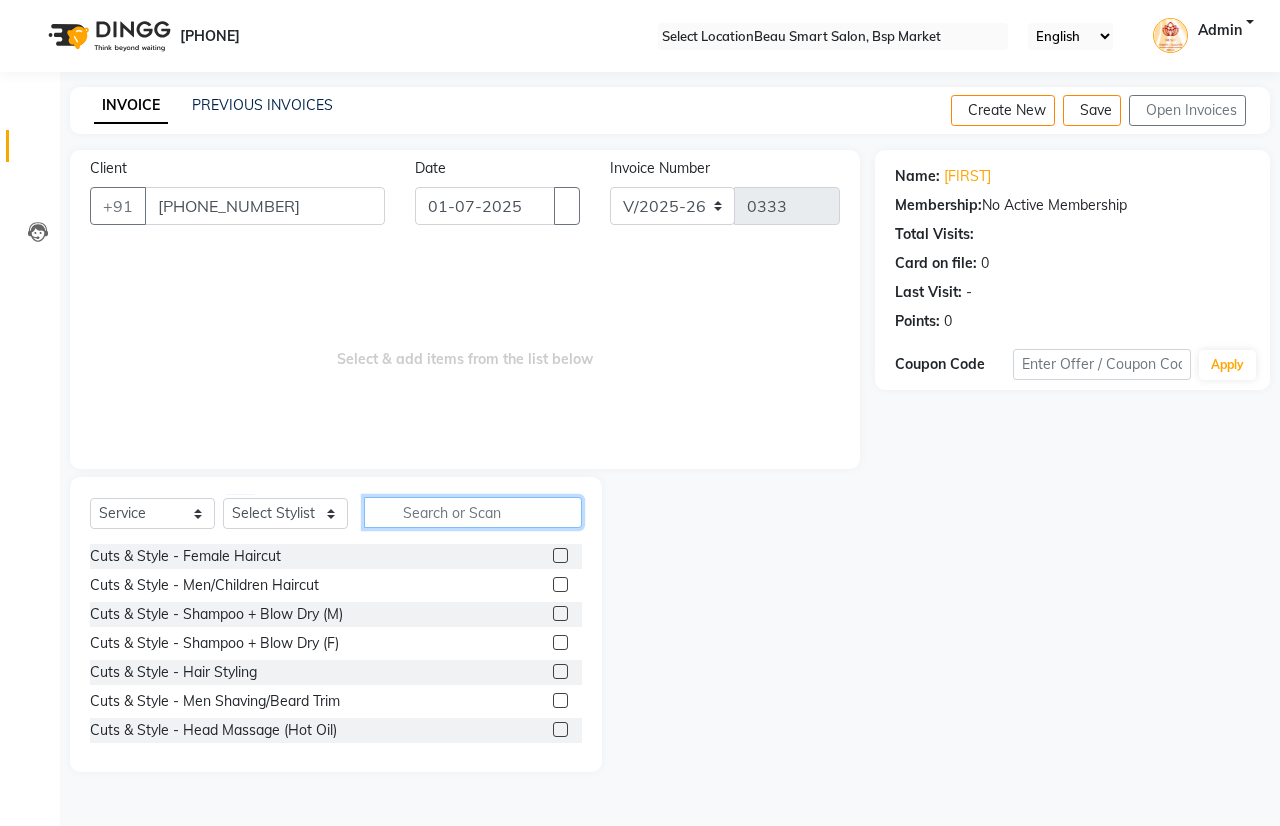 click at bounding box center (473, 512) 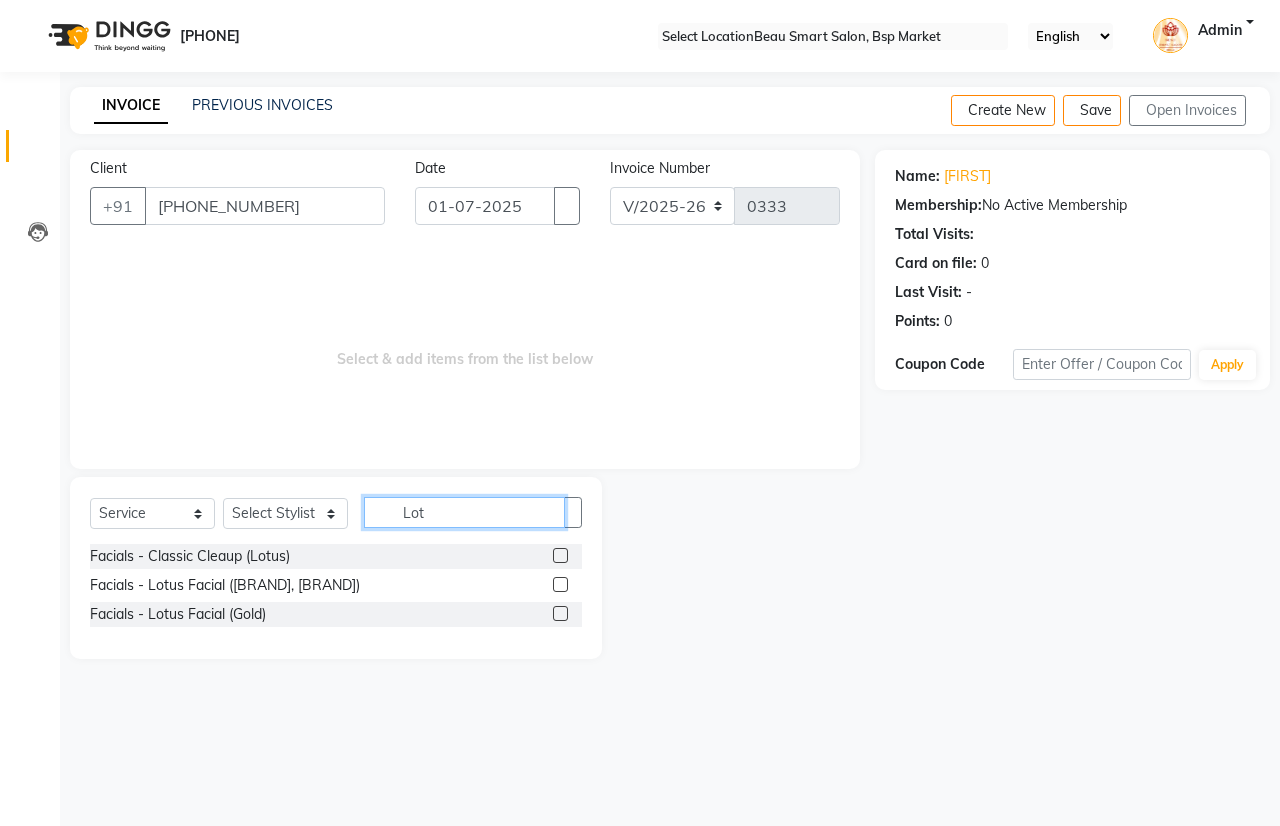 type on "Lot" 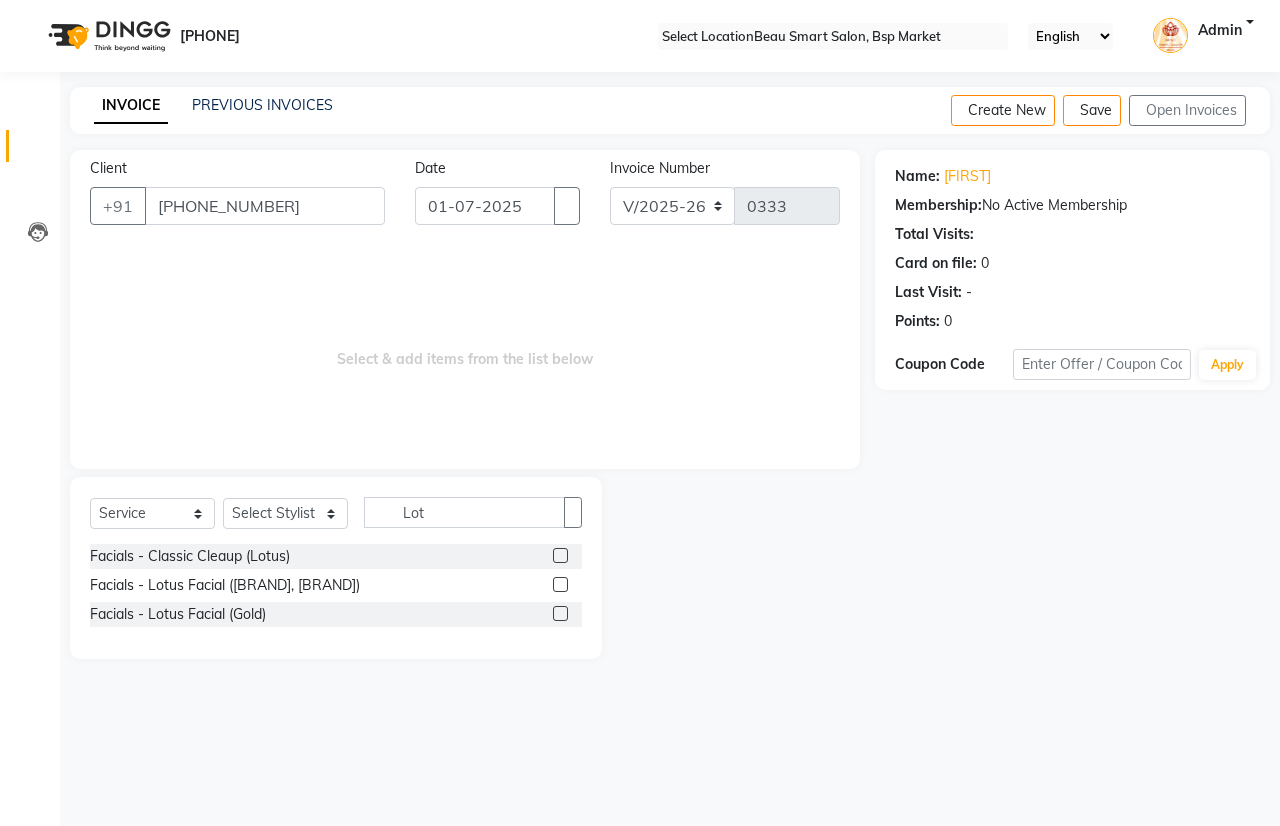click at bounding box center (560, 584) 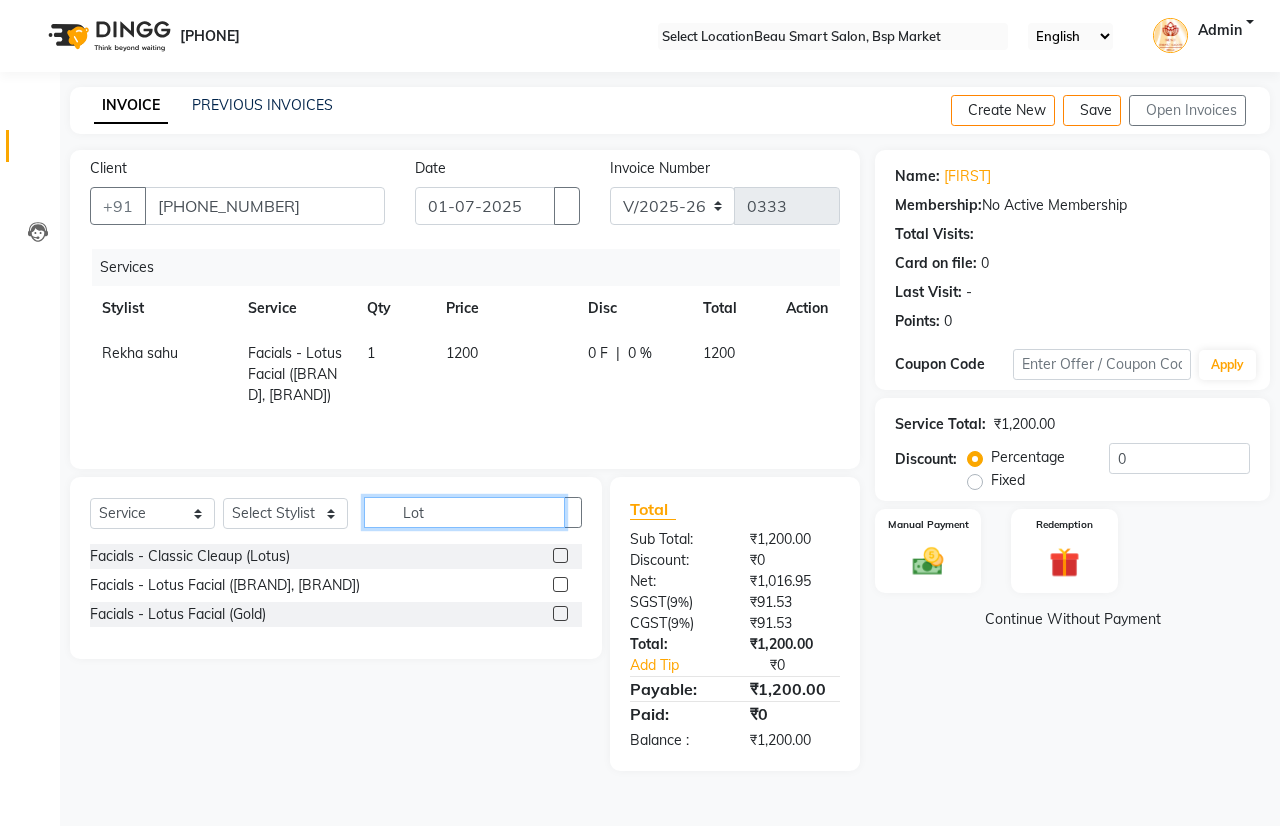 click on "Lot" at bounding box center (464, 512) 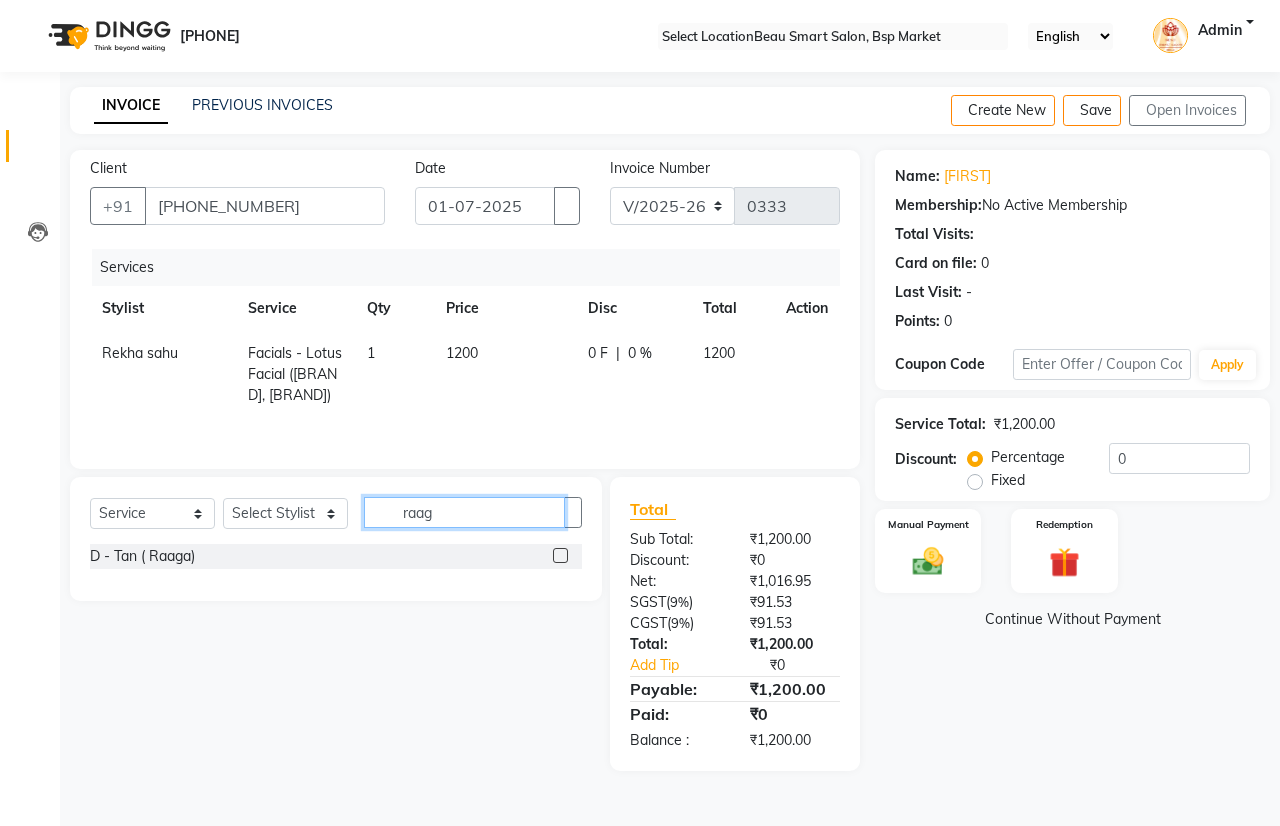 type on "raag" 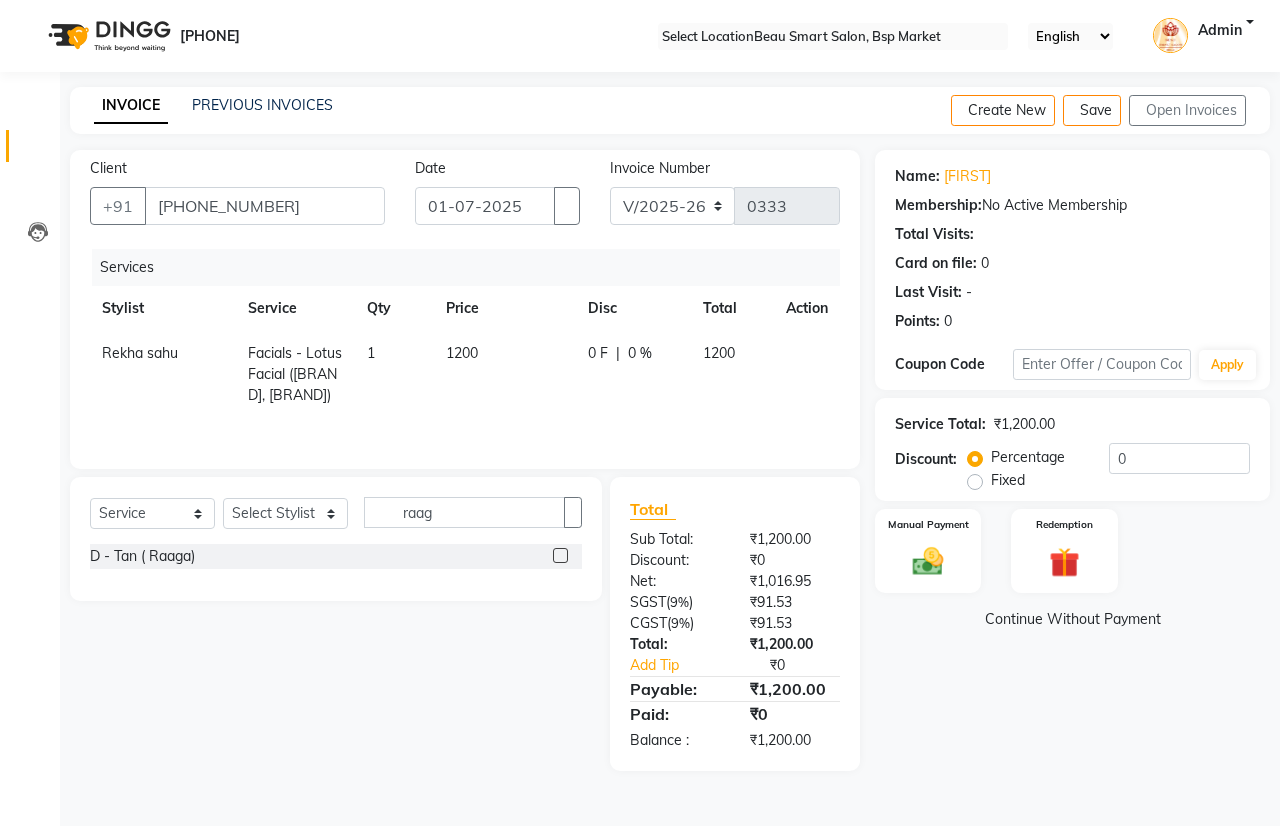 click at bounding box center [559, 558] 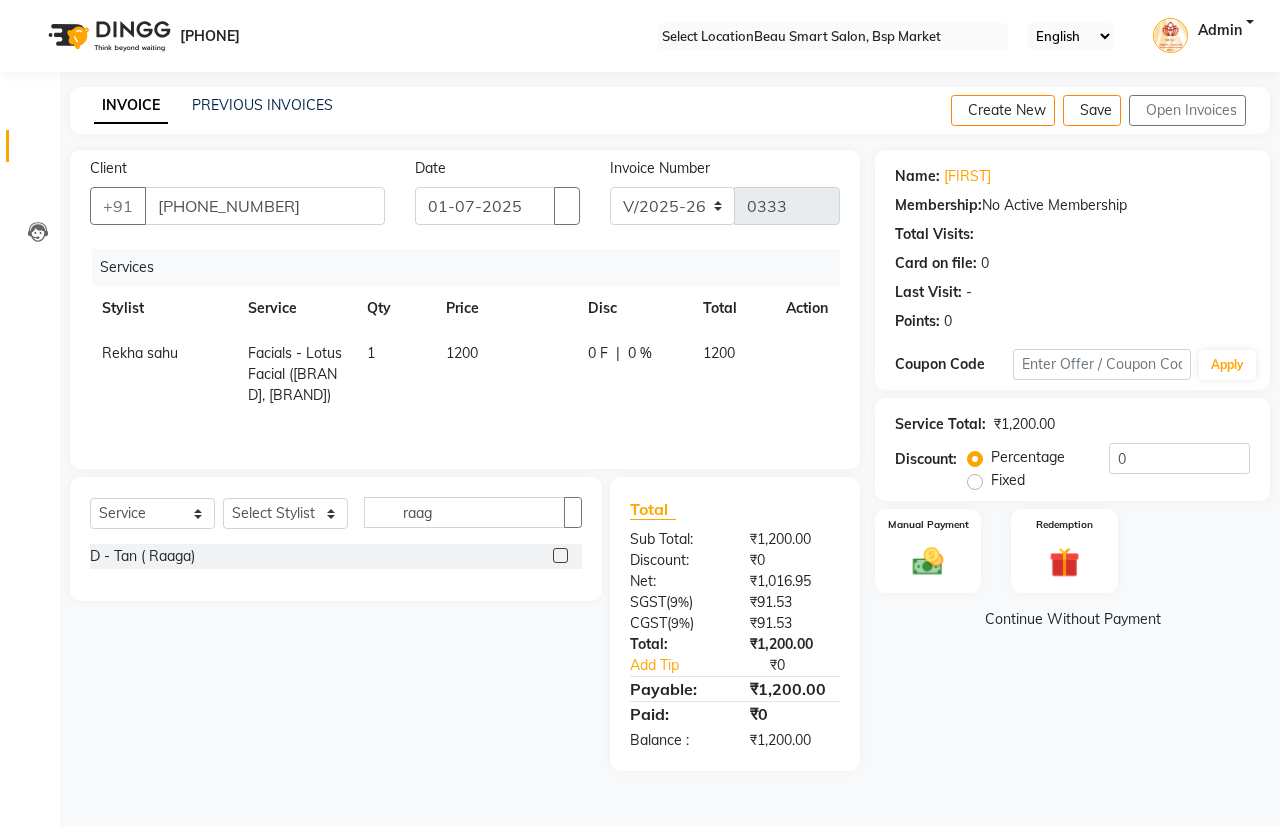 click at bounding box center (560, 555) 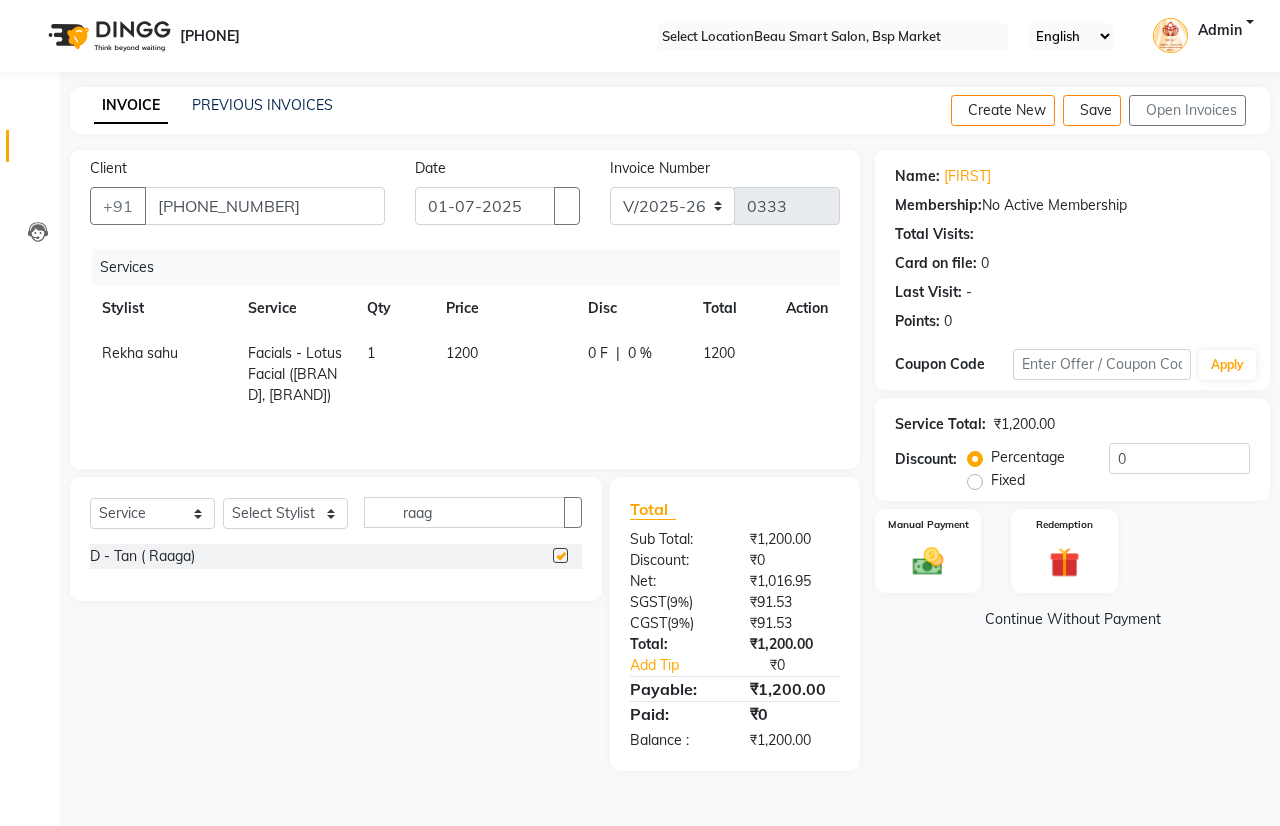 click on "Select Service Product Membership Package Voucher Prepaid Gift Card Select Stylist [FIRST] [LAST] [FIRST] [LAST] [FIRST] [LAST] [FIRST] [LAST] [FIRST] [LAST] [FIRST] [LAST] [FIRST] [LAST] [FIRST]" at bounding box center (336, 539) 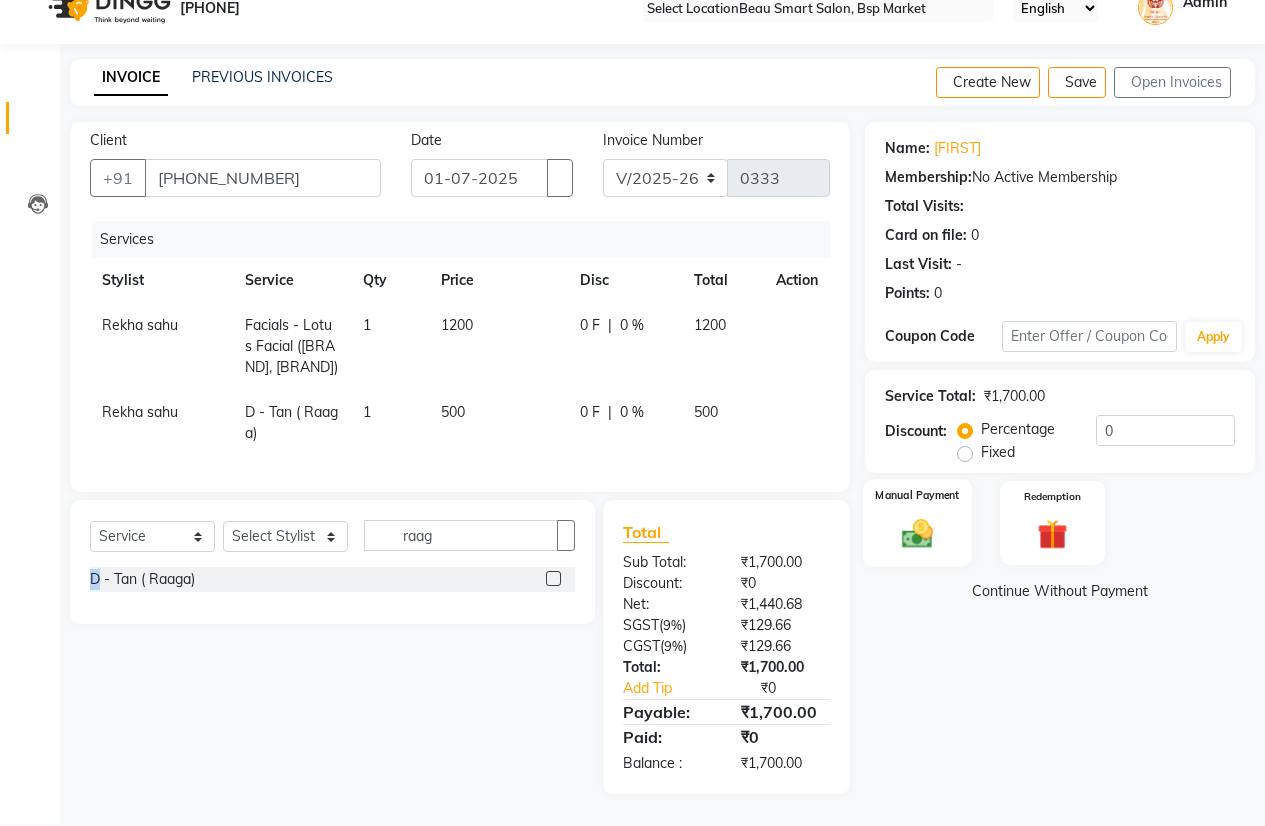 scroll, scrollTop: 40, scrollLeft: 0, axis: vertical 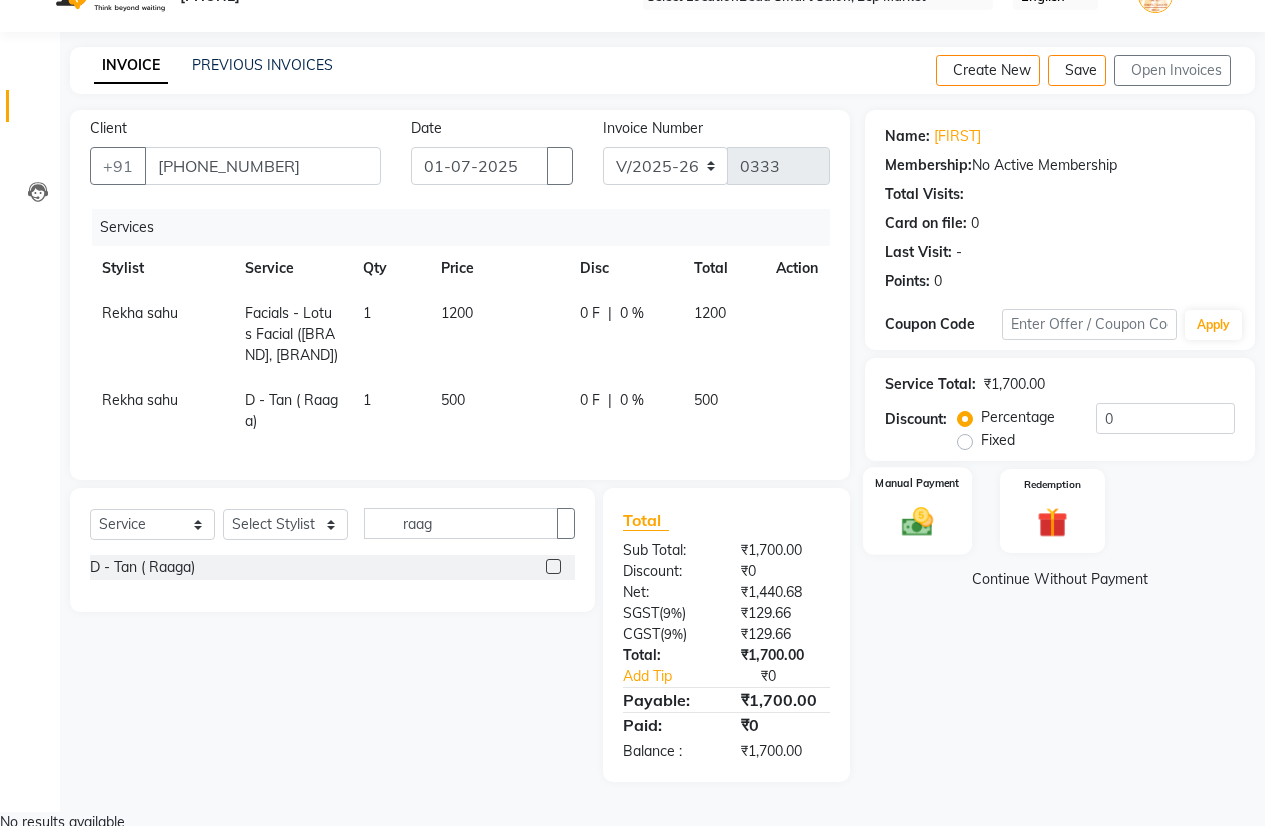 click on "Manual Payment" at bounding box center (917, 511) 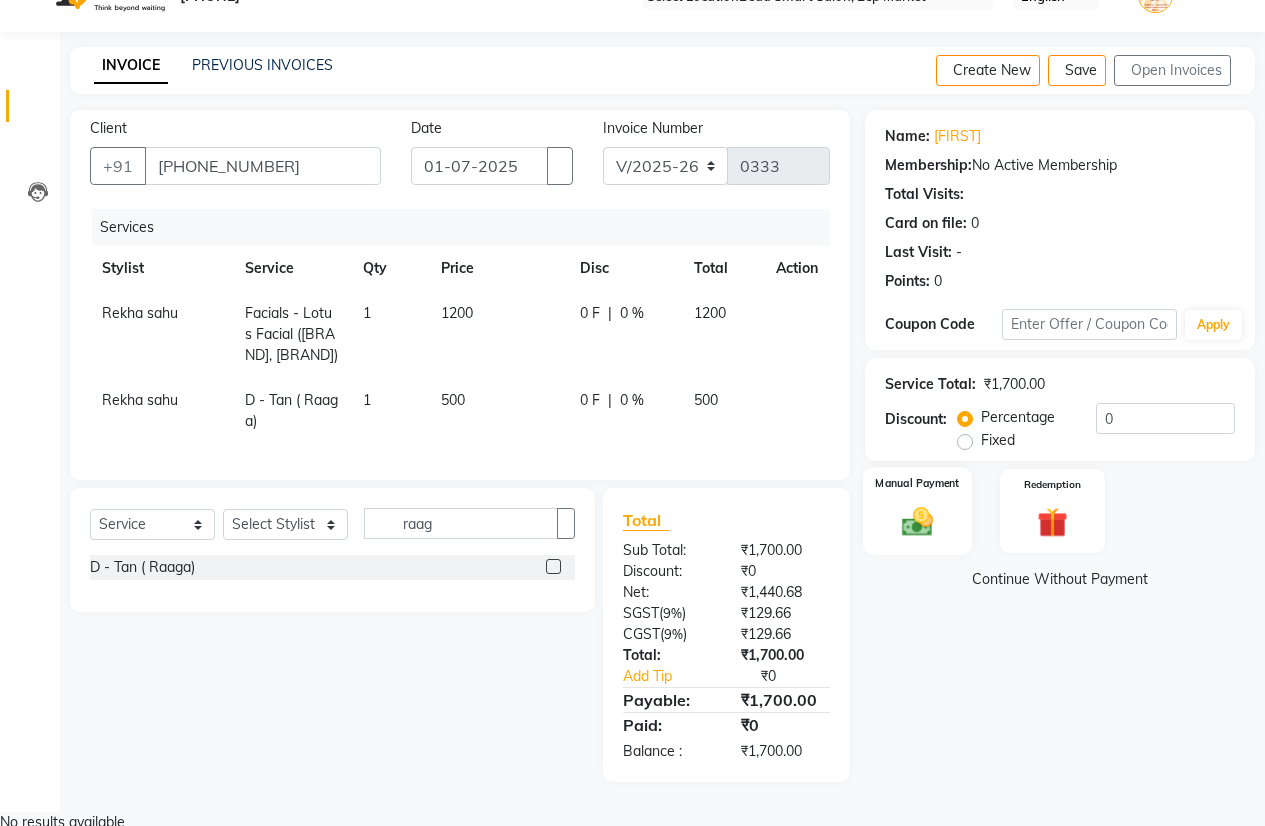 click on "Manual Payment" at bounding box center [917, 511] 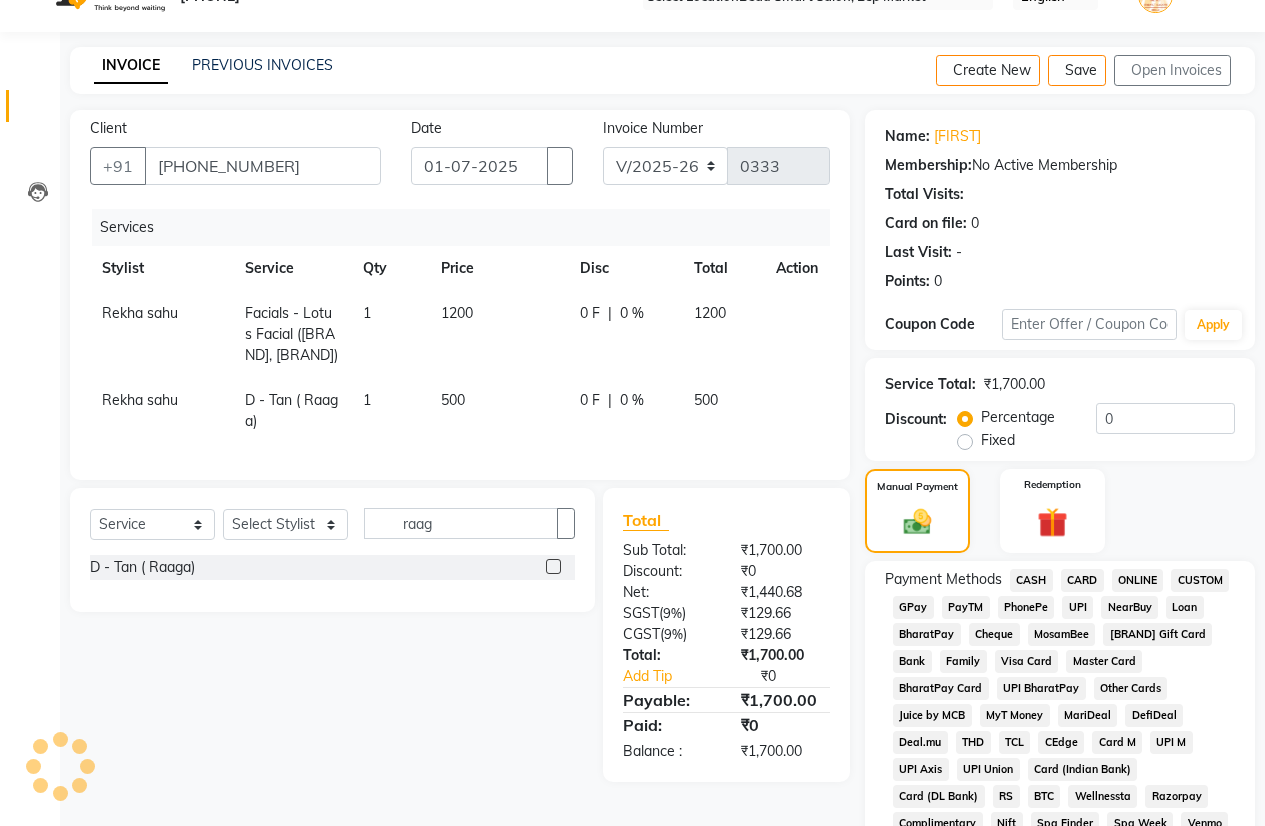 click on "PayTM" at bounding box center (1031, 580) 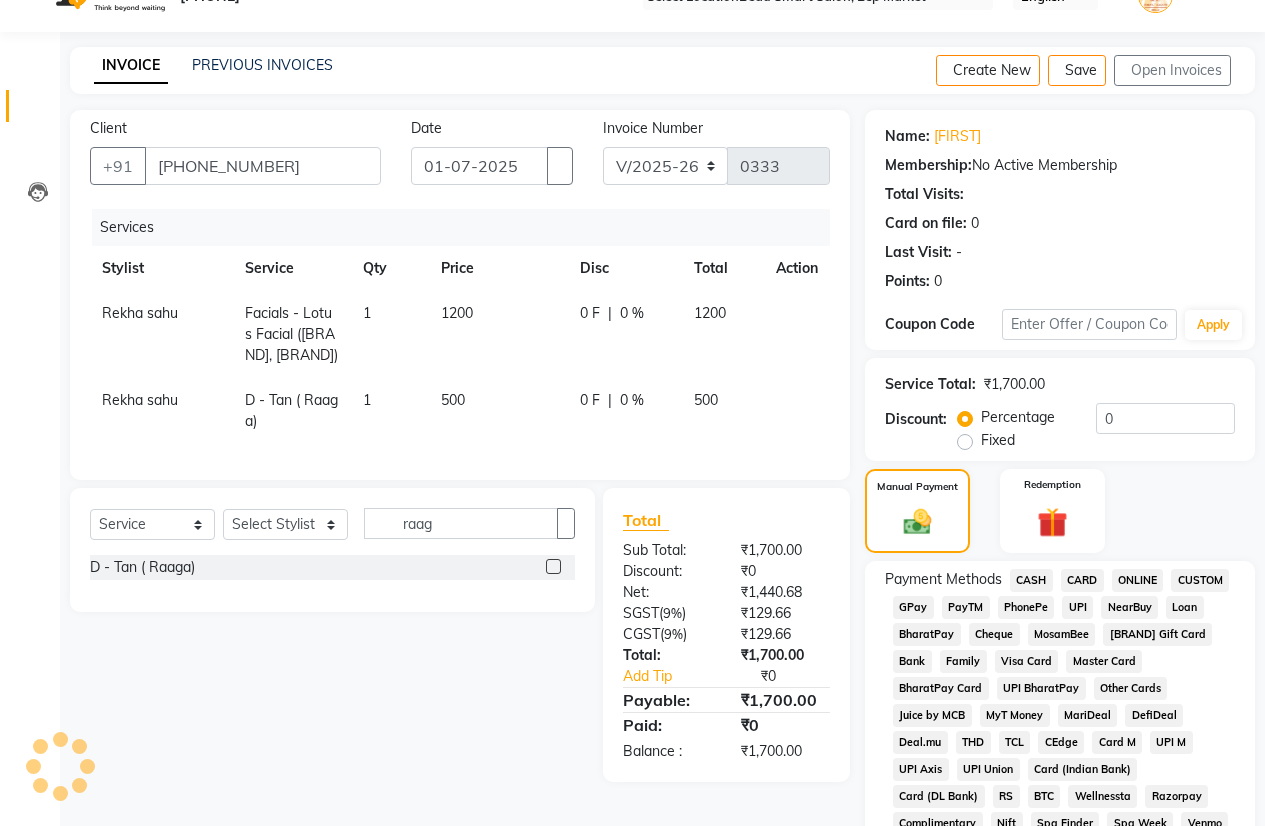 click on "PayTM" at bounding box center [1031, 580] 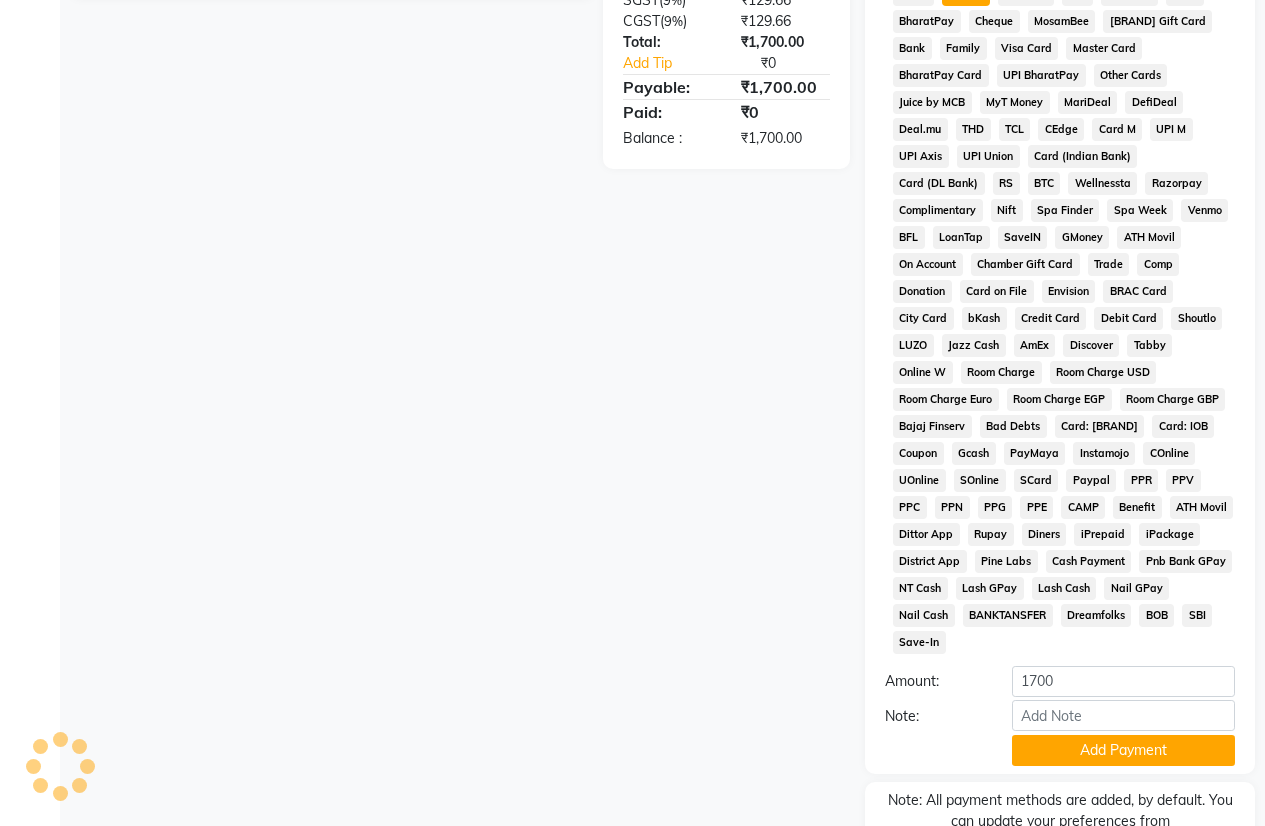 scroll, scrollTop: 726, scrollLeft: 0, axis: vertical 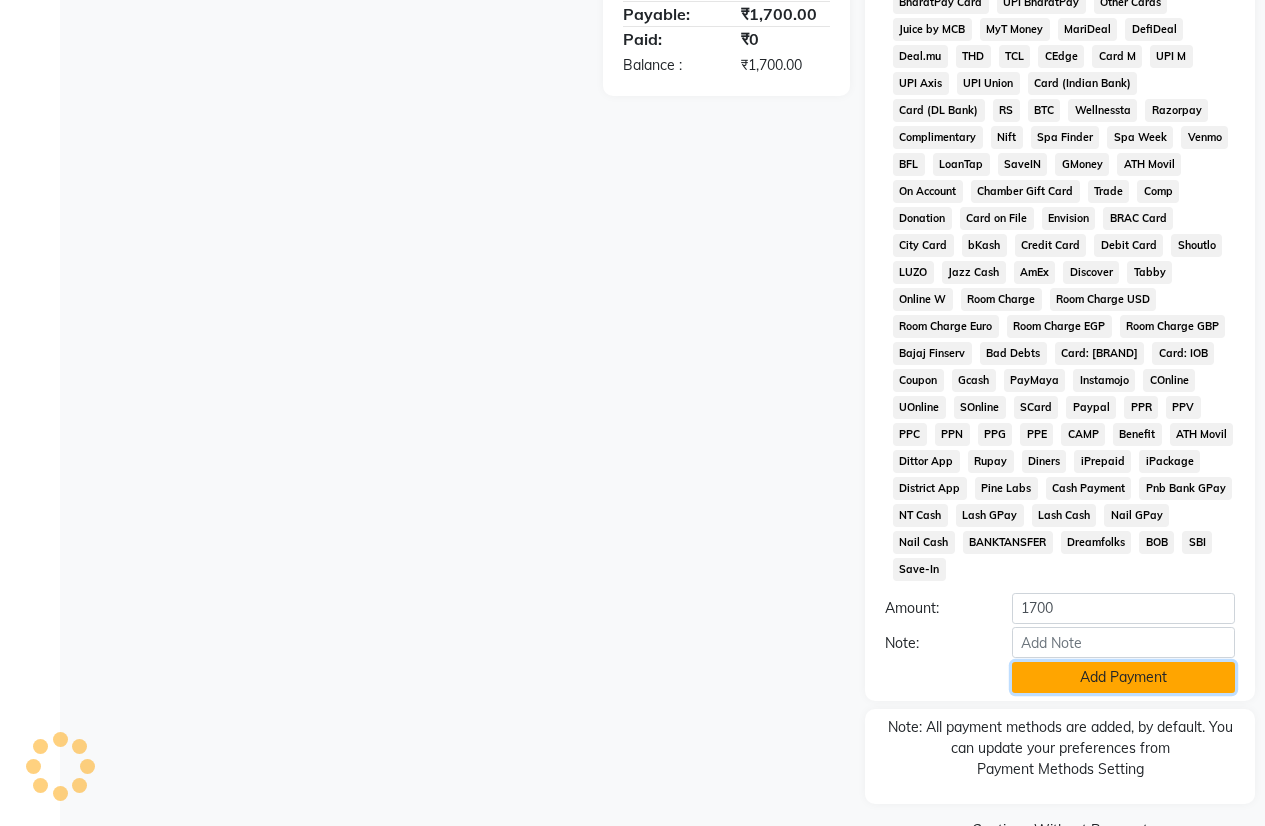 click on "Add Payment" at bounding box center [1123, 677] 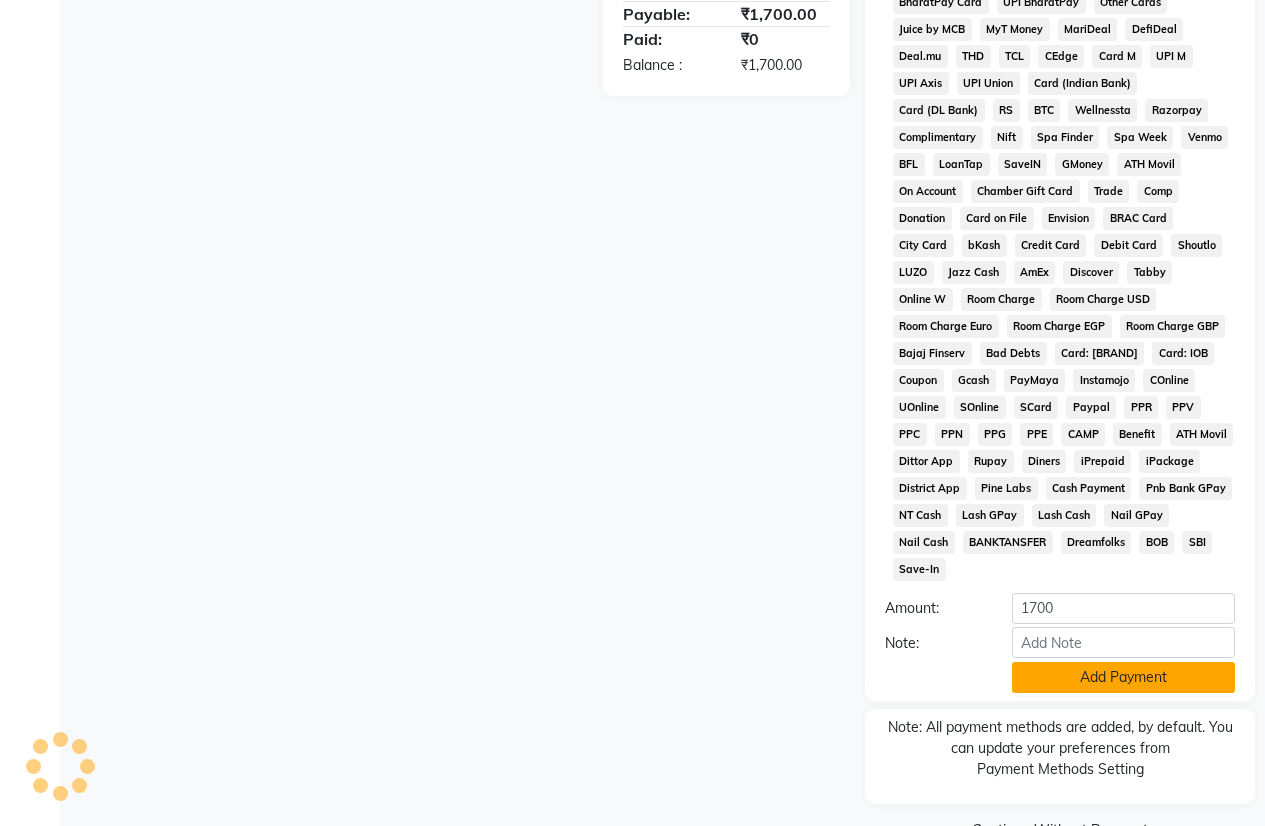 click on "Name: [FIRST] [LAST] Membership: No Active Membership Total Visits: Card on file: 0 Last Visit: - Points: 0 Coupon Code Apply Service Total: ₹1,700.00 Discount: Percentage Fixed 0 Manual Payment Redemption Payment Methods CASH CARD ONLINE CUSTOM GPay PayTM PhonePe UPI NearBuy Loan BharatPay Cheque MosamBee MI Voucher Bank Family Visa Card Master Card BharatPay Card UPI BharatPay Other Cards Juice by MCB MyT Money MariDeal DefiDeal Deal.mu THD TCL CEdge Card M UPI M UPI Axis UPI Union Card (Indian Bank) Card (DL Bank) RS BTC Wellnessta Razorpay Complimentary Nift Spa Finder Spa Week Venmo BFL LoanTap SaveIN GMoney ATH Movil On Account Chamber Gift Card Trade Comp Donation Card on File Envision BRAC Card City Card bKash Credit Card Debit Card Shoutlo LUZO Jazz Cash AmEx Discover Tabby Online W Room Charge Room Charge USD Room Charge Euro Room Charge EGP PPR" at bounding box center [1067, 134] 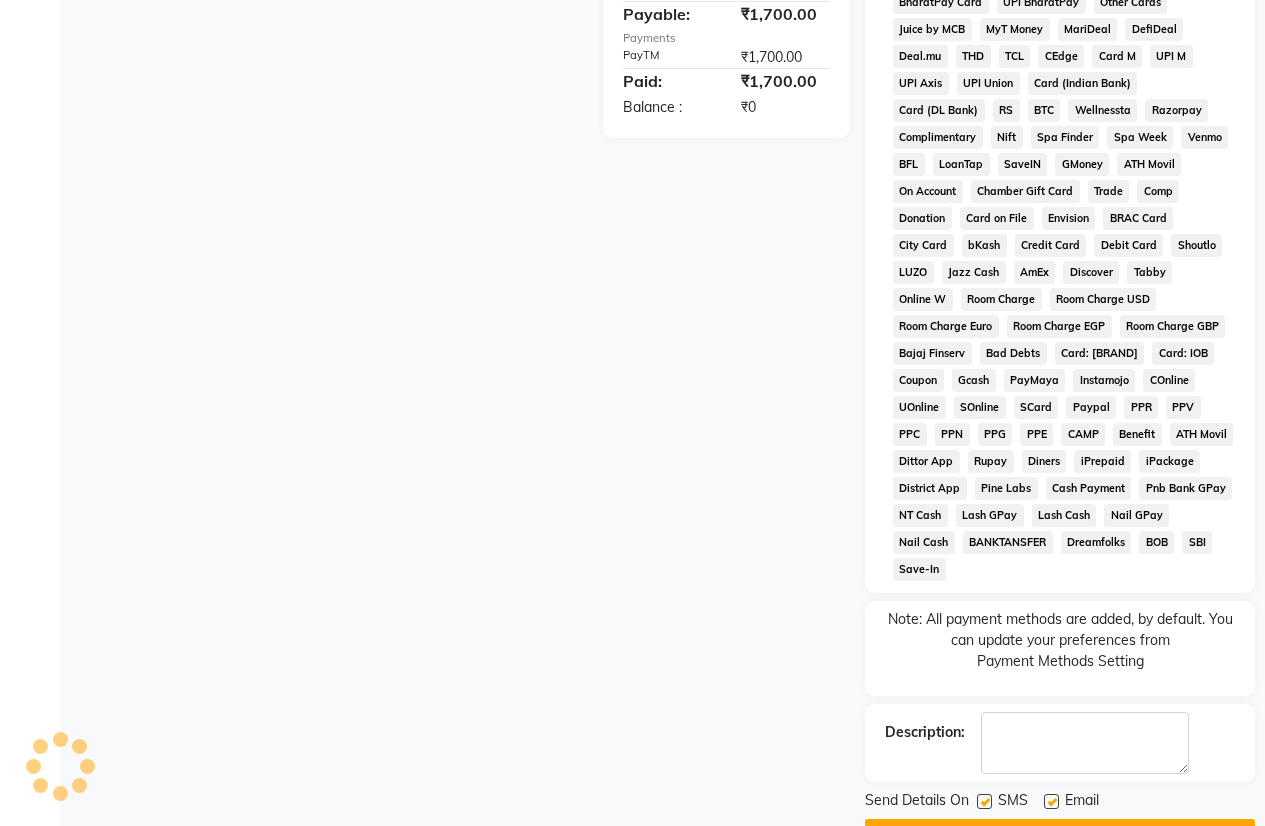 scroll, scrollTop: 733, scrollLeft: 0, axis: vertical 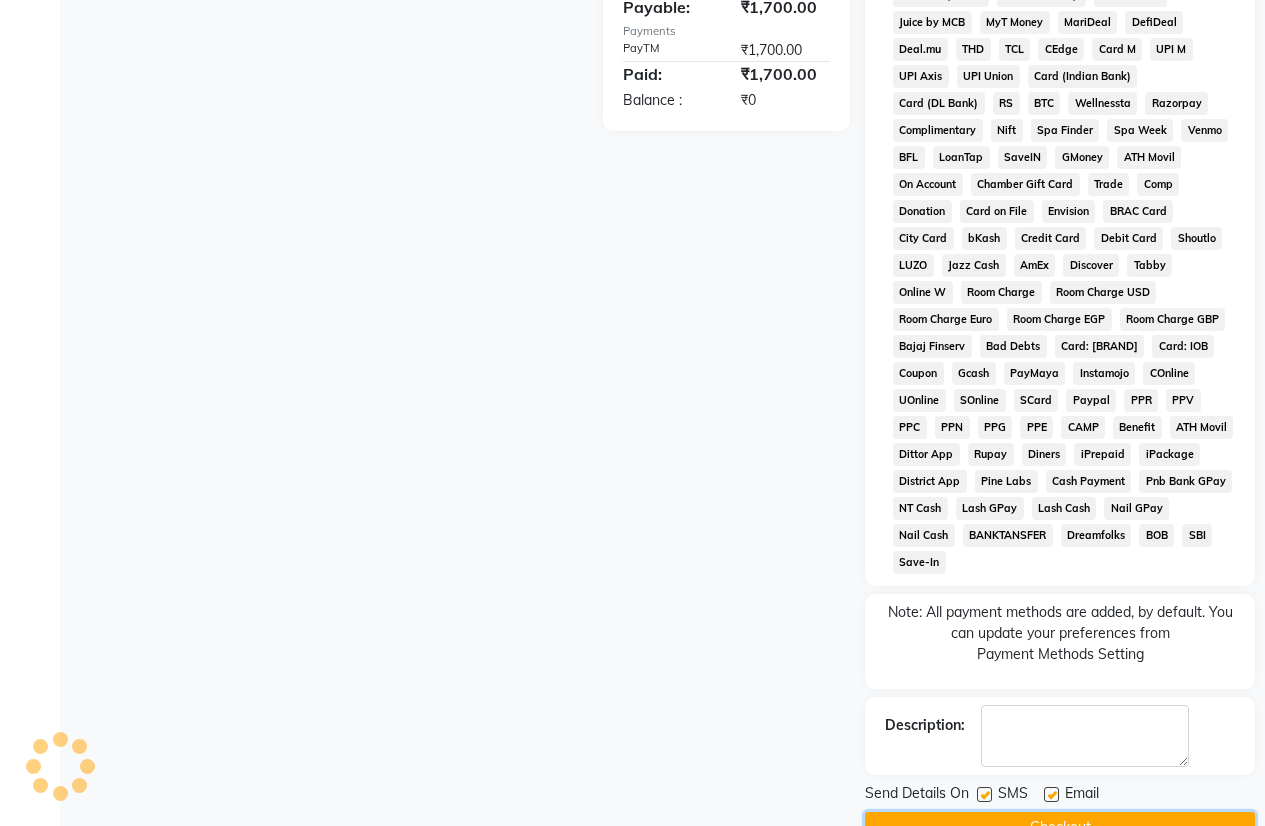 click on "Checkout" at bounding box center [1060, 827] 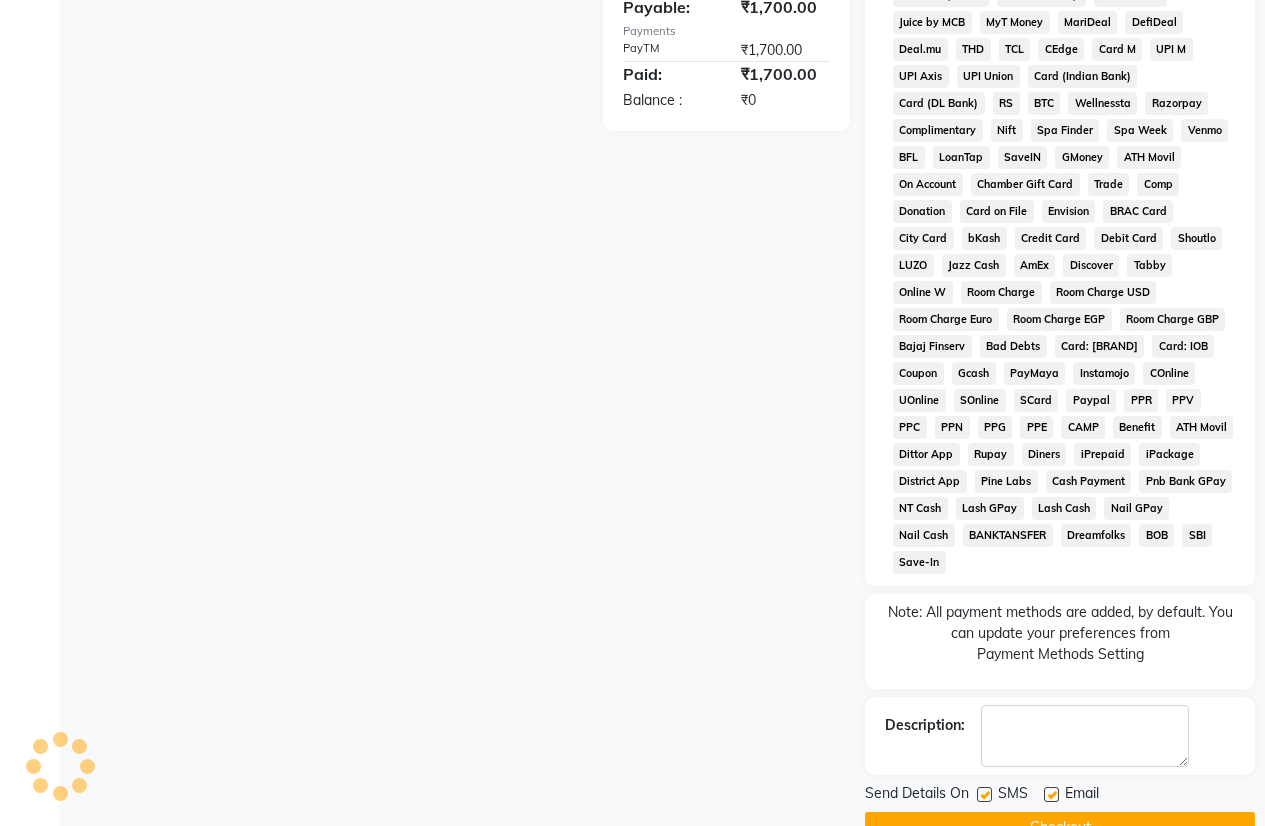 click on "Checkout" at bounding box center (1060, 827) 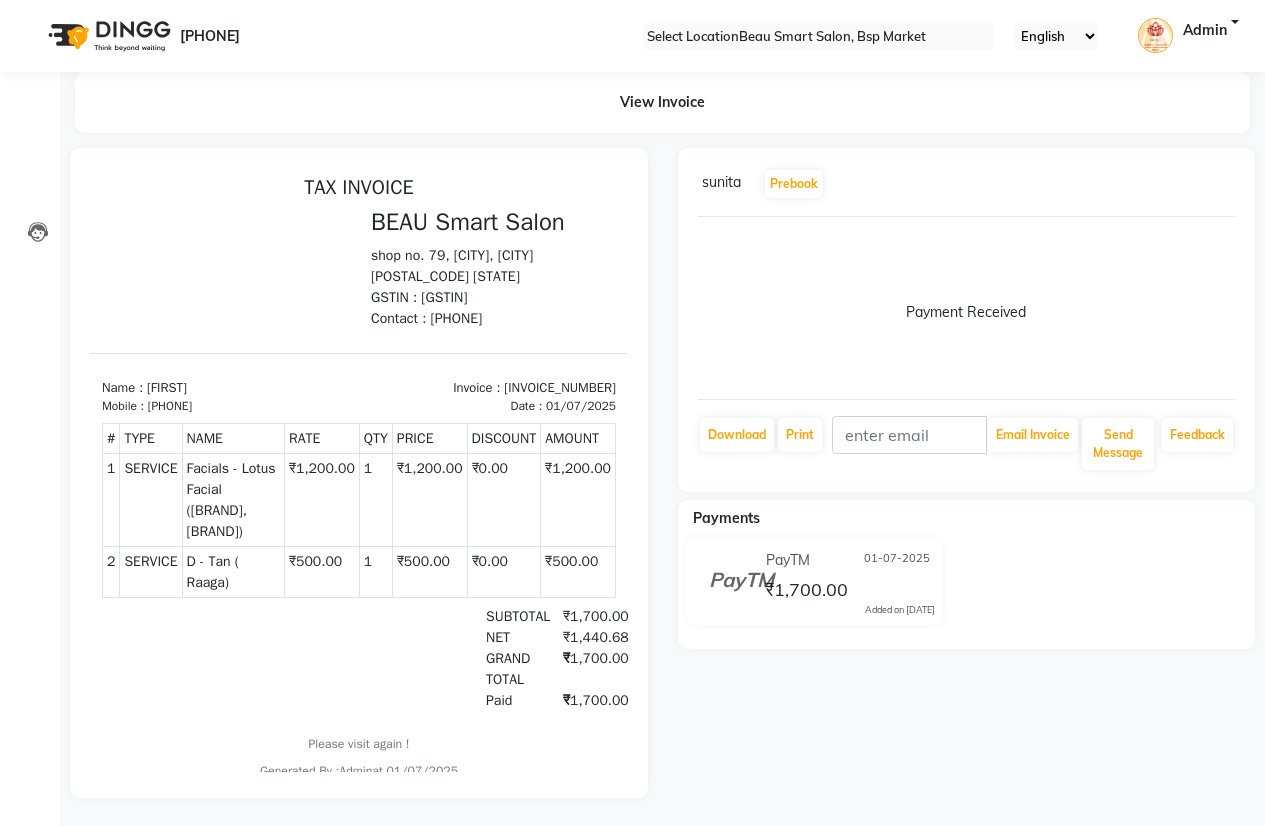 scroll, scrollTop: 0, scrollLeft: 0, axis: both 